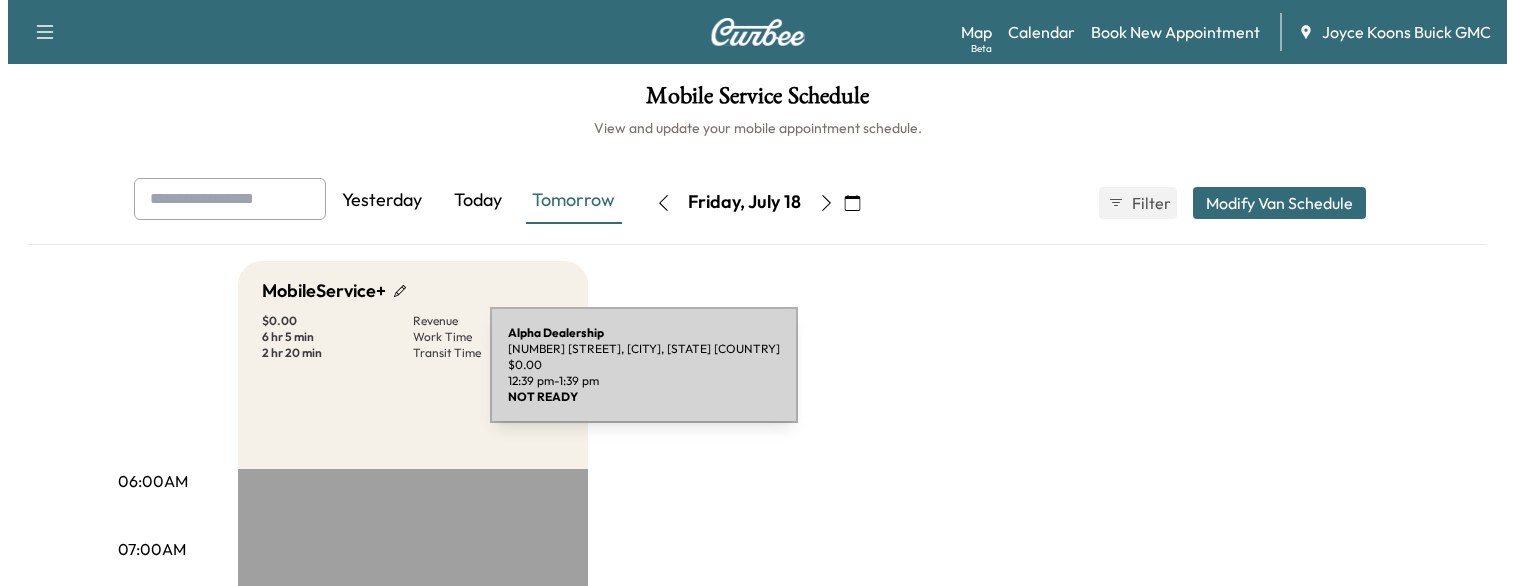 scroll, scrollTop: 544, scrollLeft: 0, axis: vertical 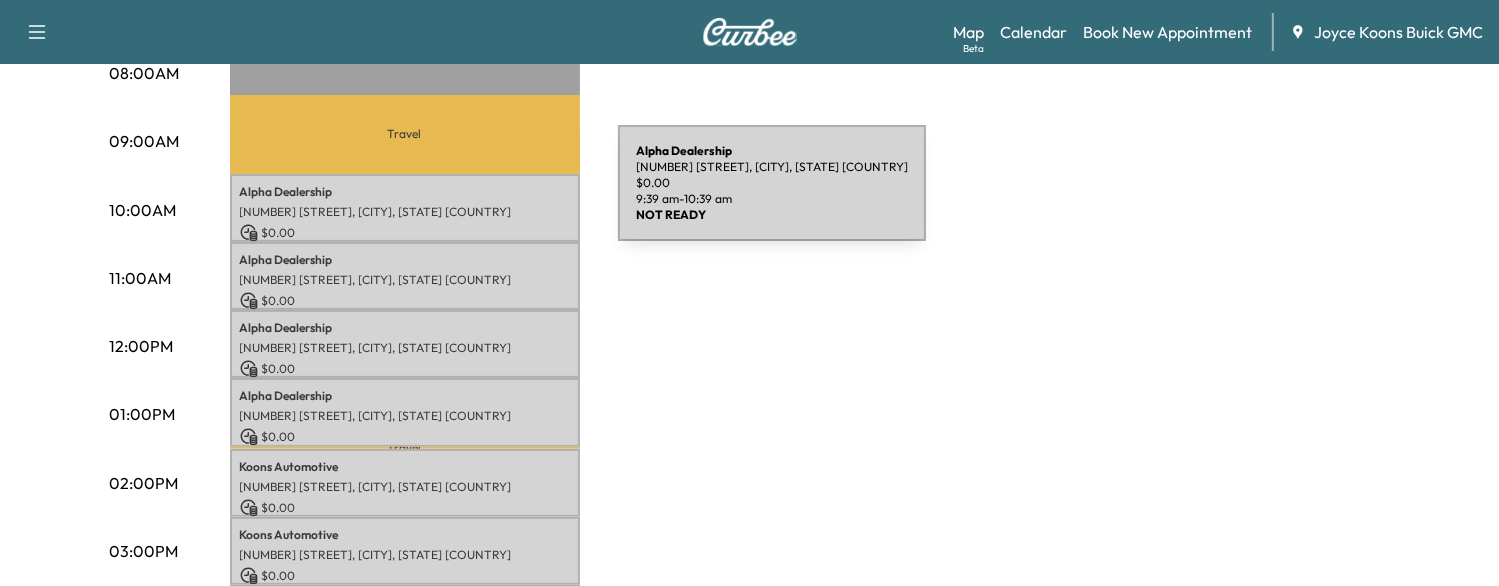 click on "[COMPANY]   Dealership" at bounding box center (405, 192) 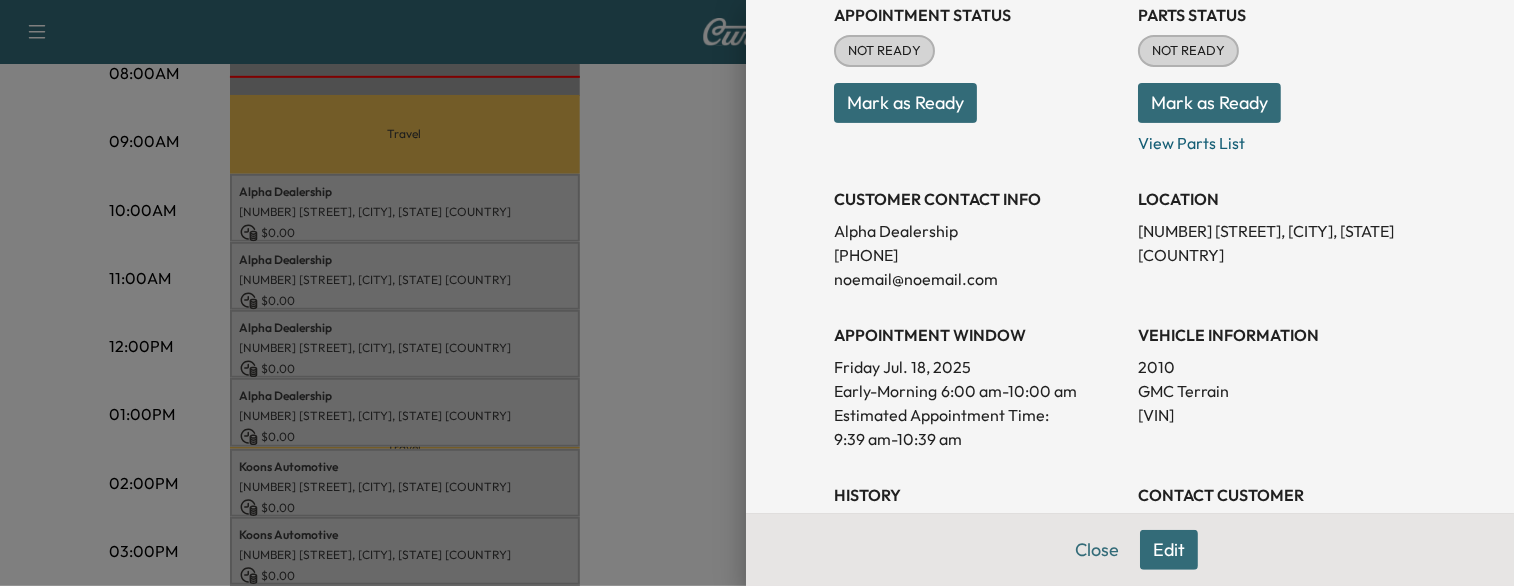 scroll, scrollTop: 260, scrollLeft: 0, axis: vertical 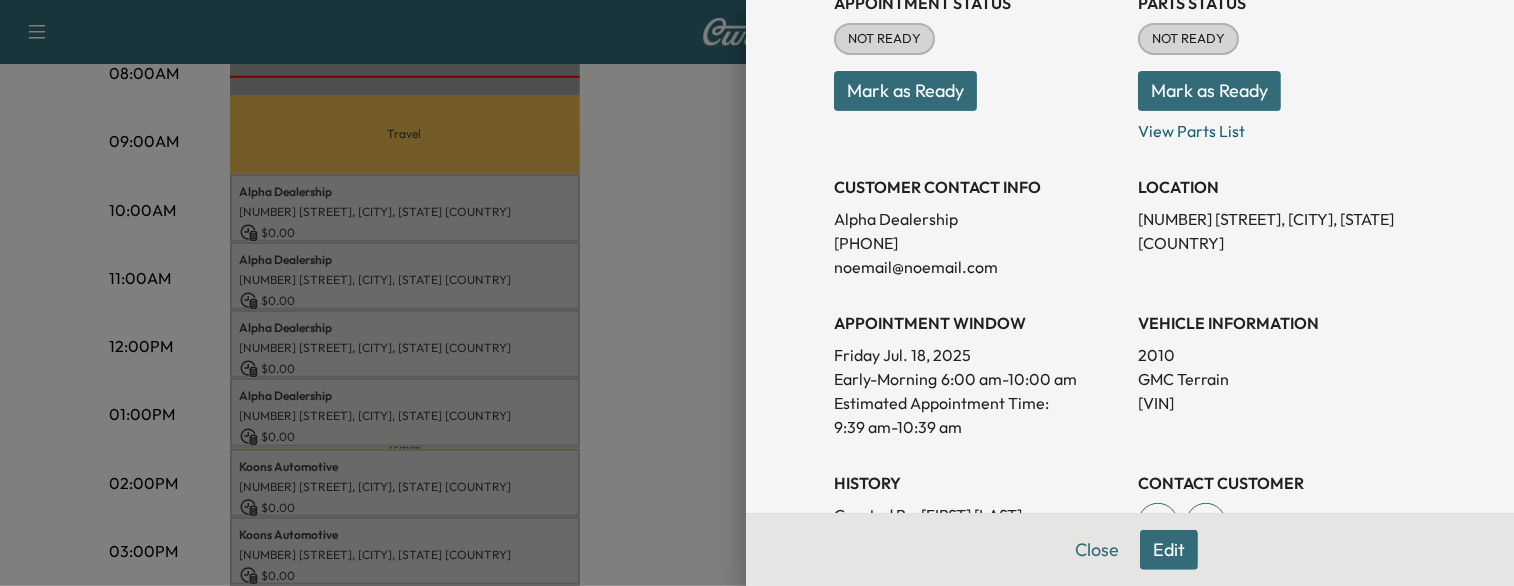 click at bounding box center [757, 293] 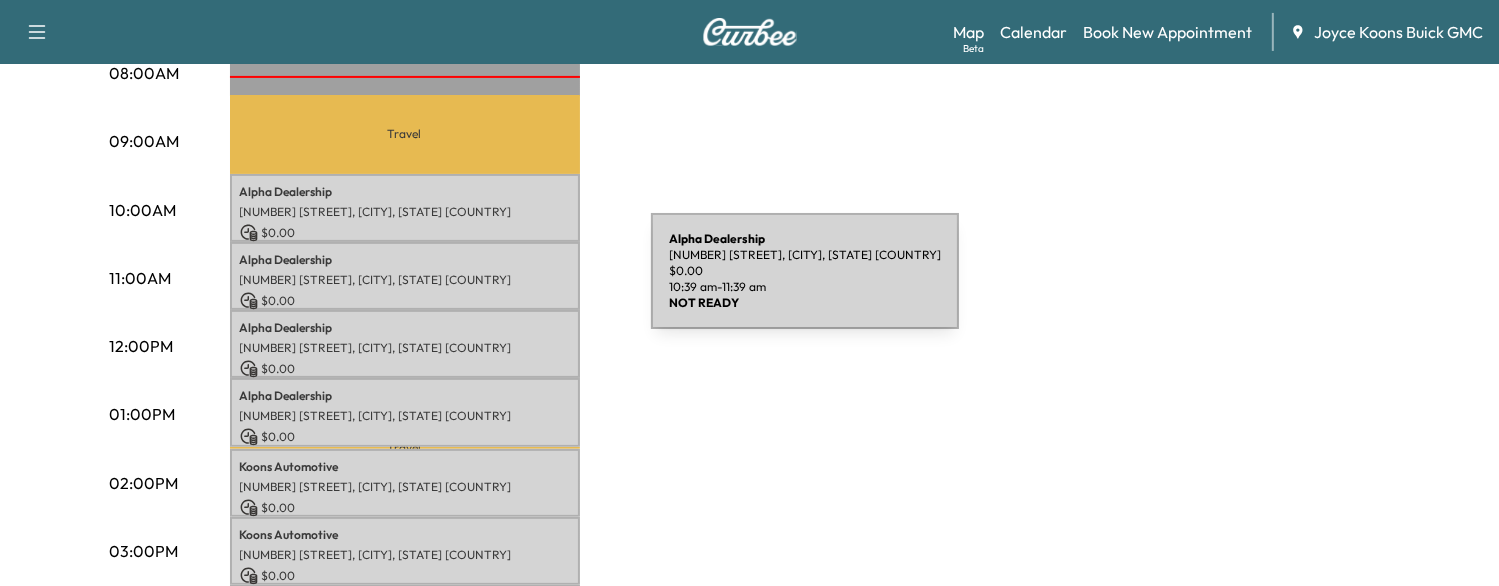 click on "[NUMBER] [STREET], [CITY], [STATE] [COUNTRY]" at bounding box center (405, 280) 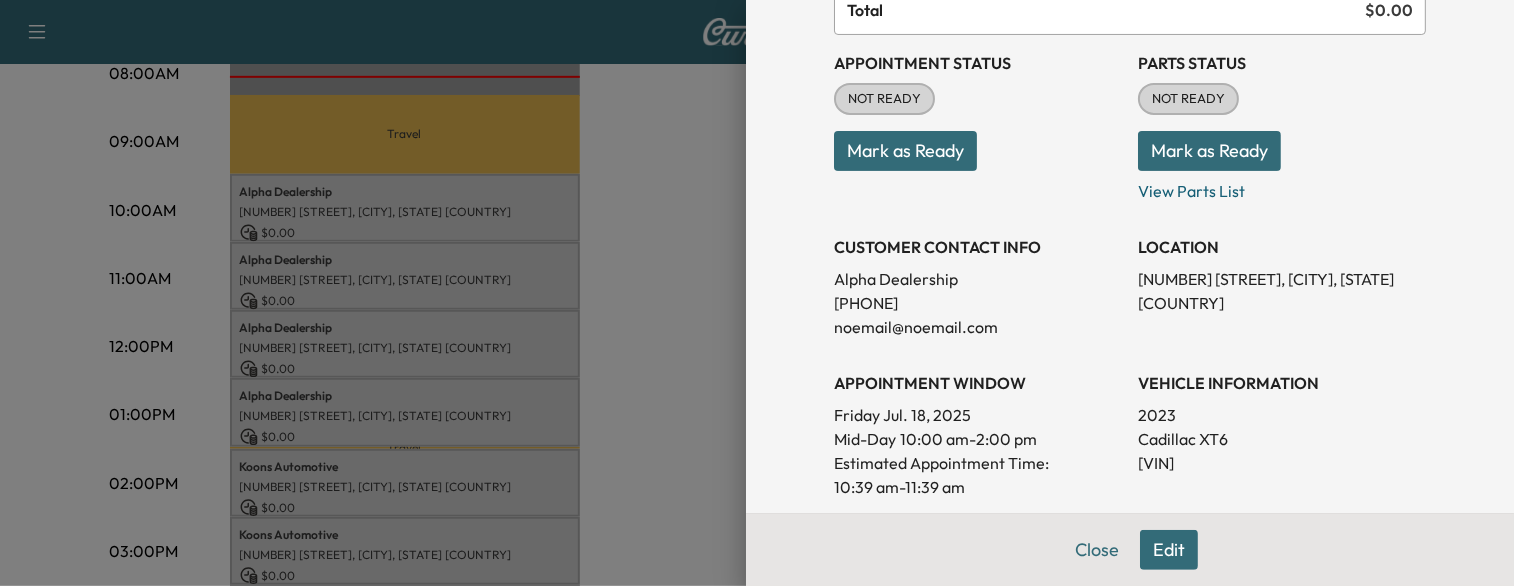 scroll, scrollTop: 203, scrollLeft: 0, axis: vertical 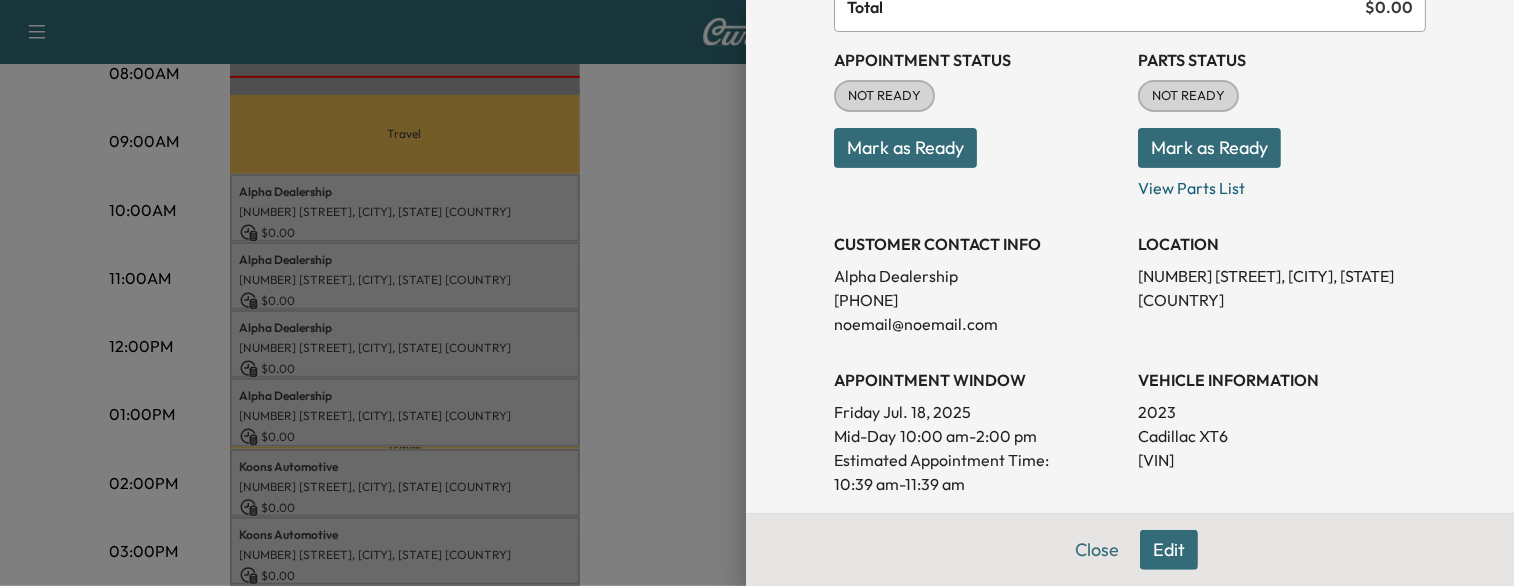 click at bounding box center [757, 293] 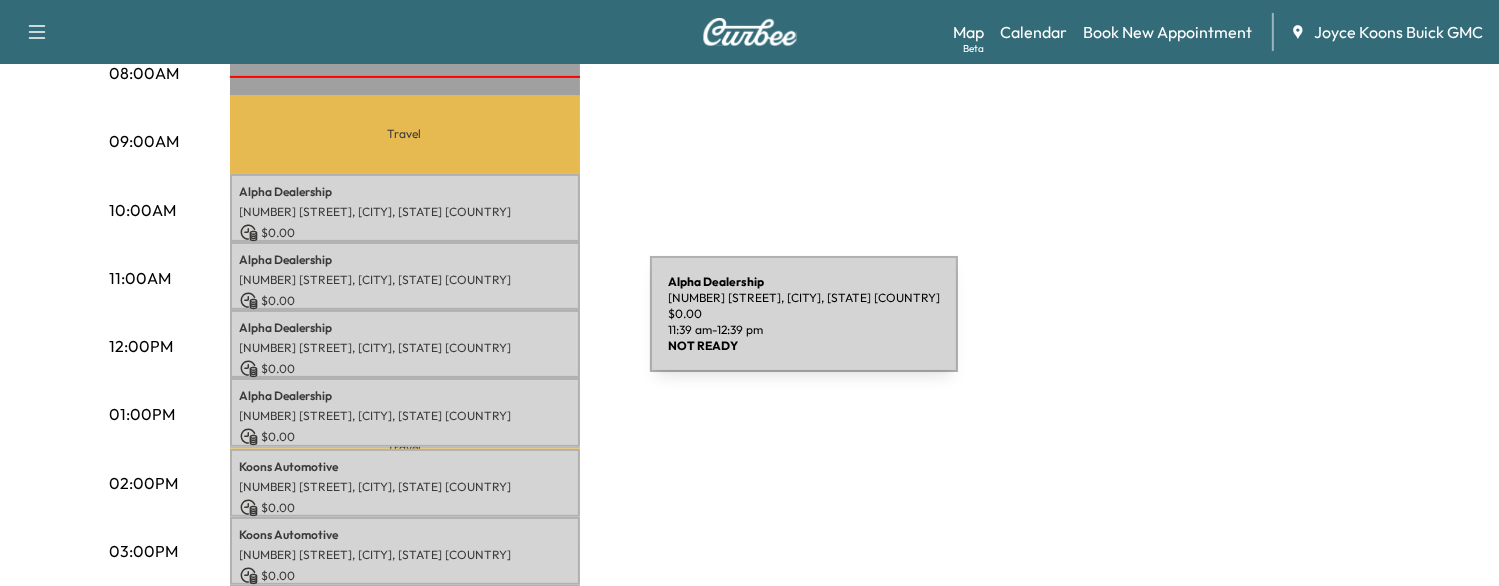 click on "[COMPANY]   Dealership" at bounding box center [405, 328] 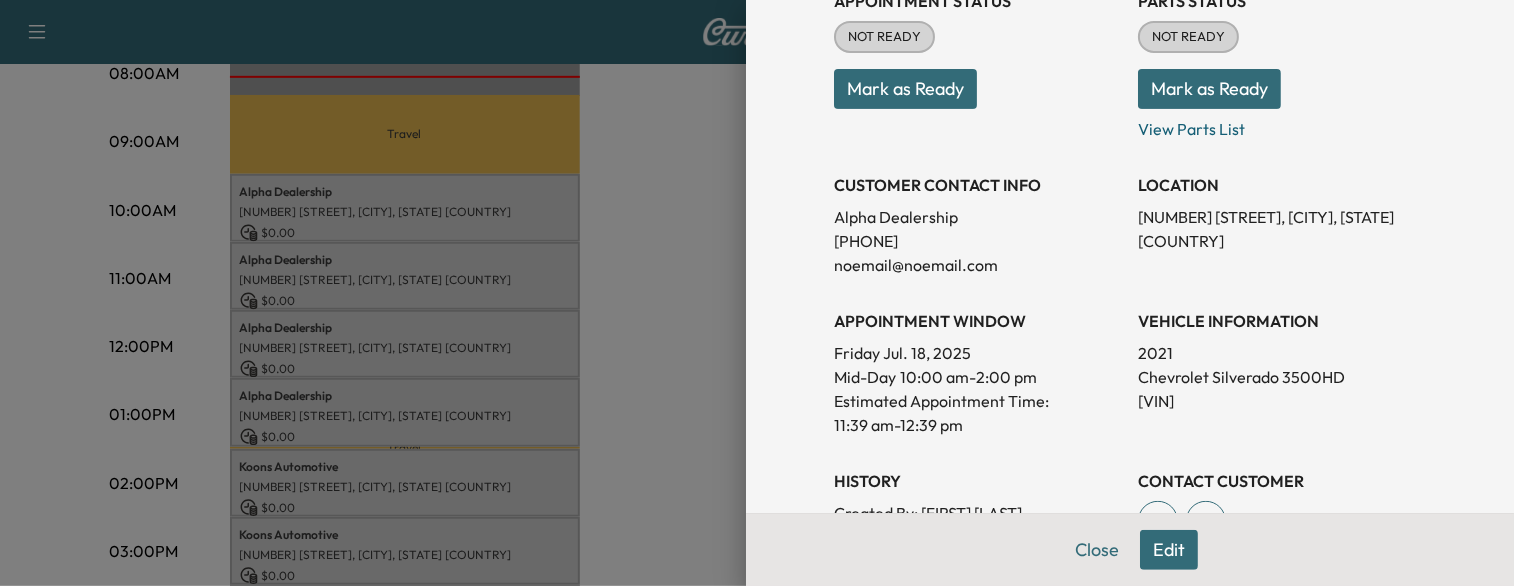 scroll, scrollTop: 264, scrollLeft: 0, axis: vertical 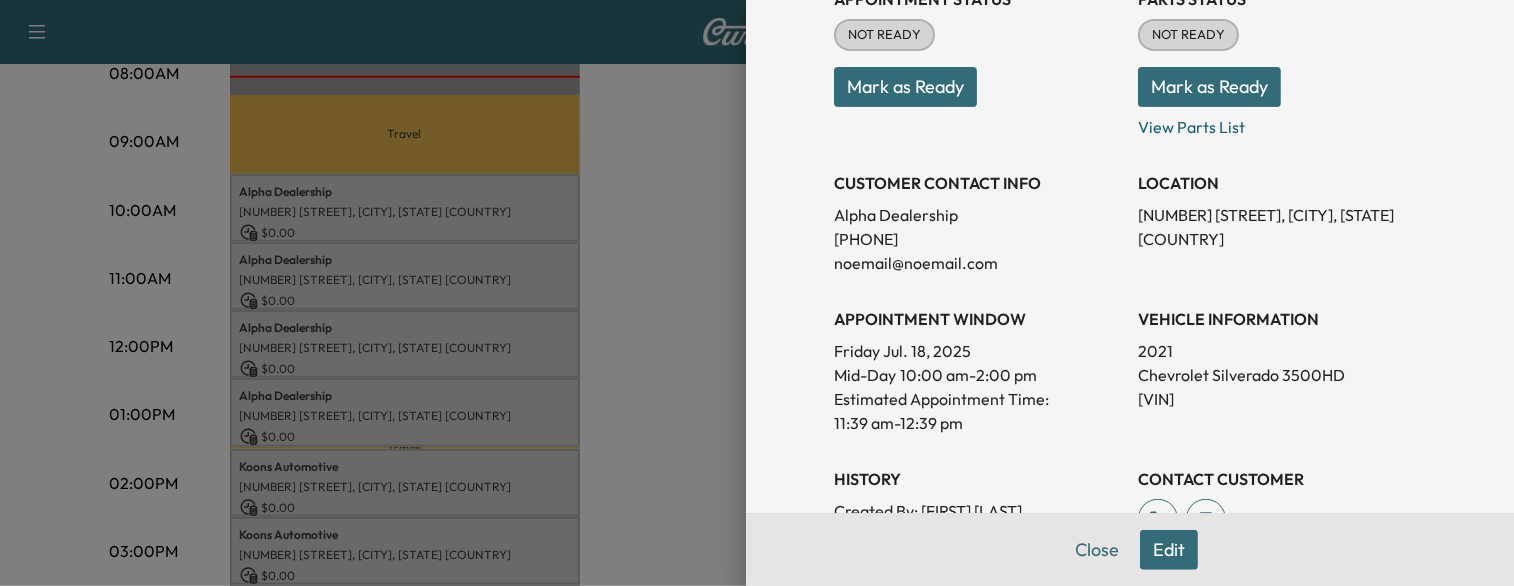 click at bounding box center [757, 293] 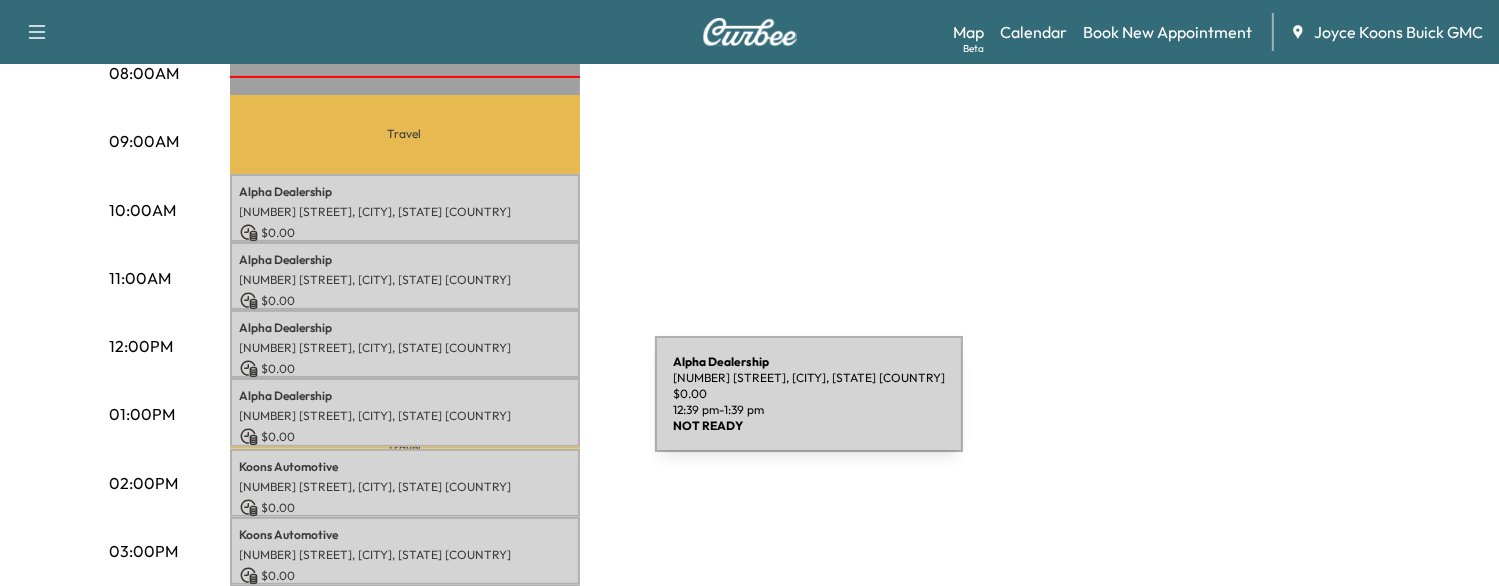 click on "[COMPANY]   Dealership [NUMBER] [STREET], [CITY], [STATE]   $ 0.00 12:39 pm  -  1:39 pm" at bounding box center (405, 412) 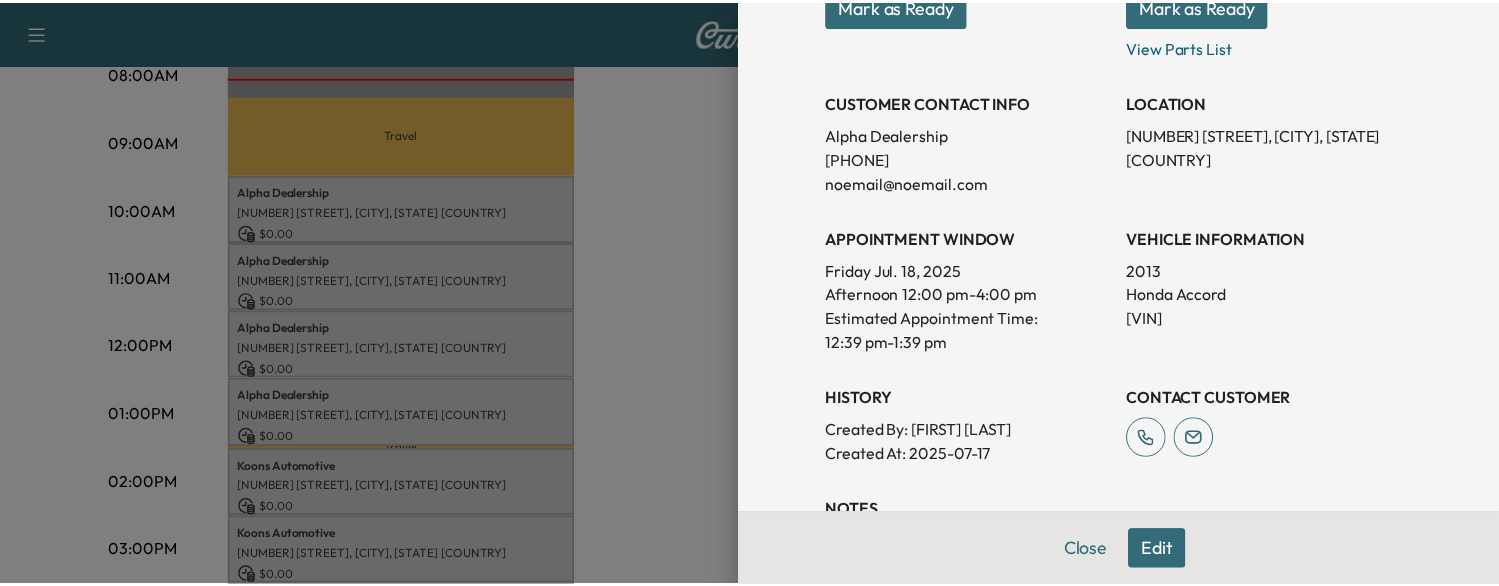 scroll, scrollTop: 344, scrollLeft: 0, axis: vertical 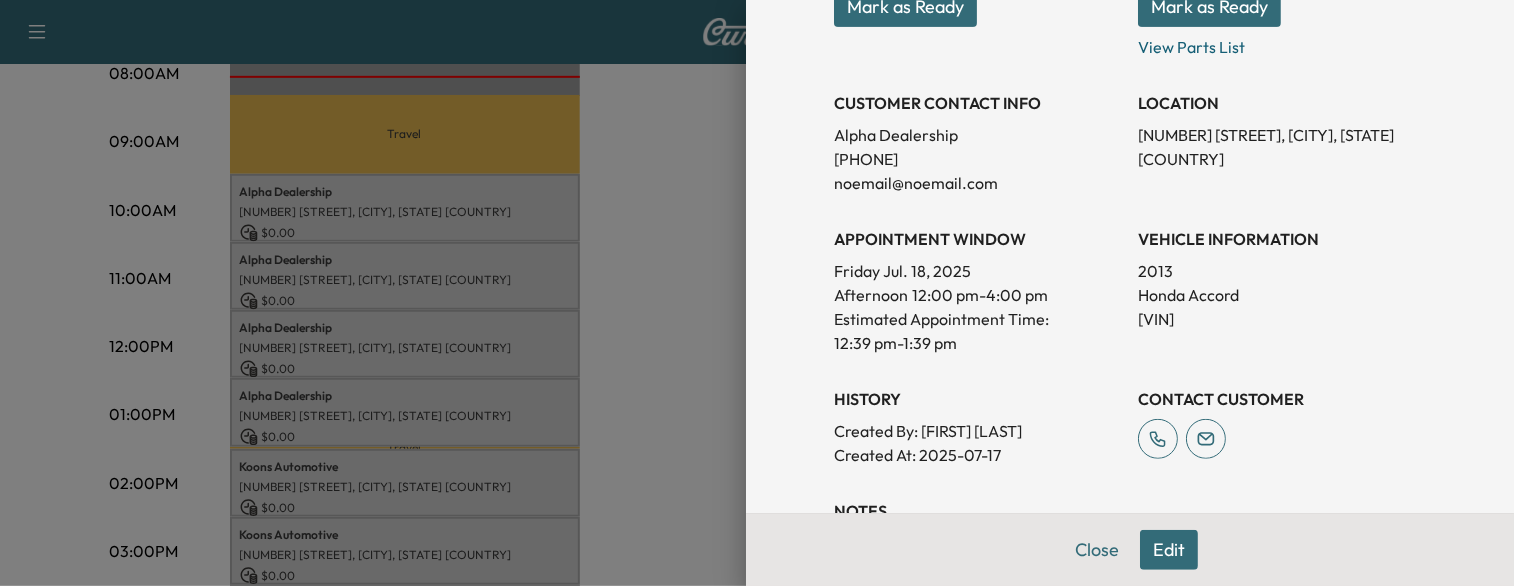 click on "[VIN]" at bounding box center [1282, 319] 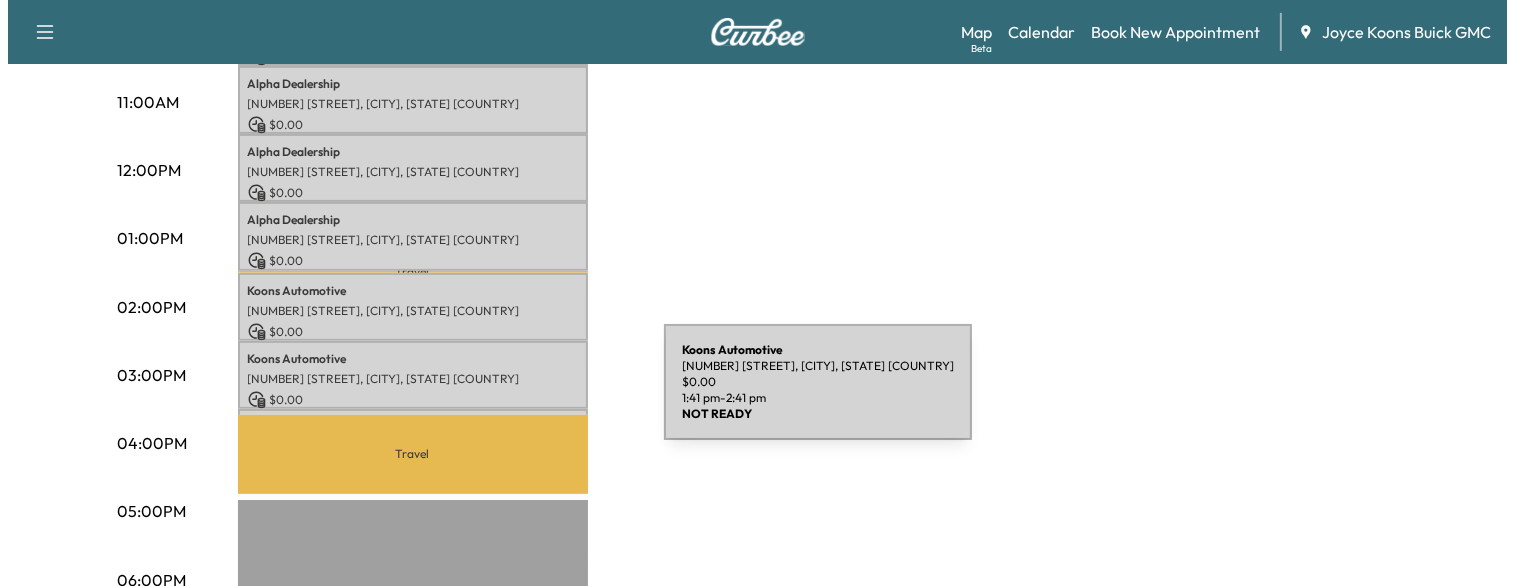 scroll, scrollTop: 720, scrollLeft: 0, axis: vertical 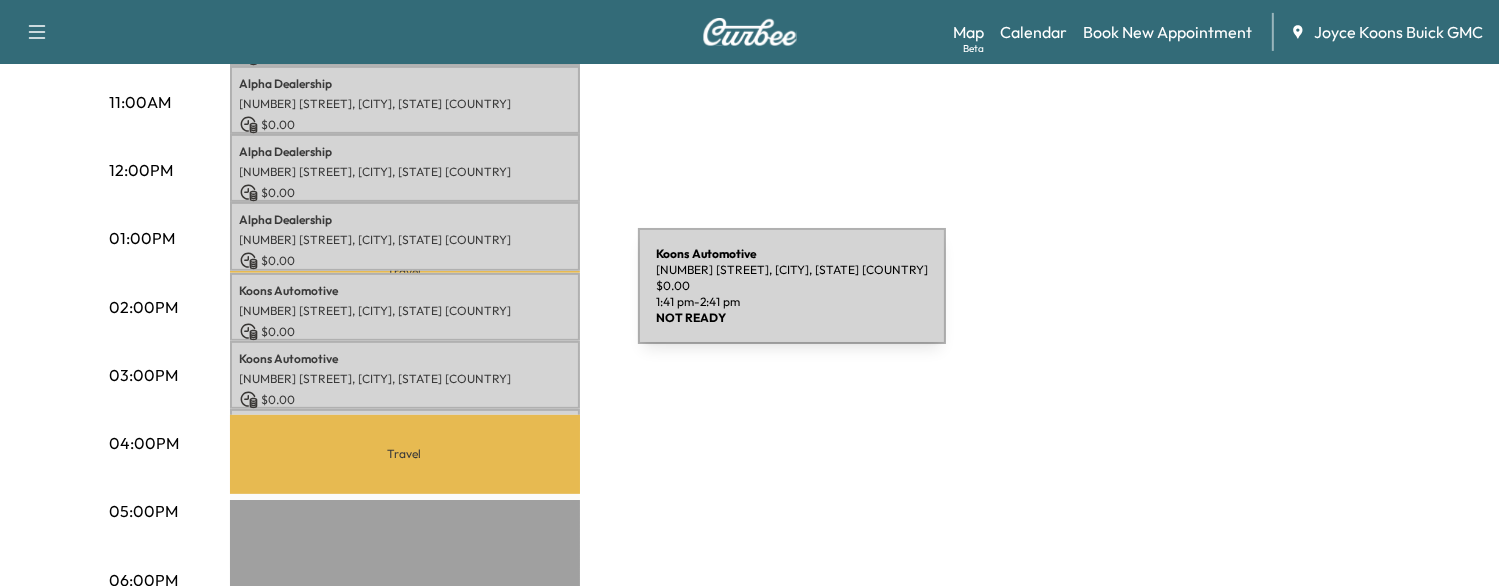 click on "[COMPANY]    Automotive [NUMBER] [STREET], [CITY], [STATE]   $ 0.00 1:41 pm  -  2:41 pm" at bounding box center (405, 307) 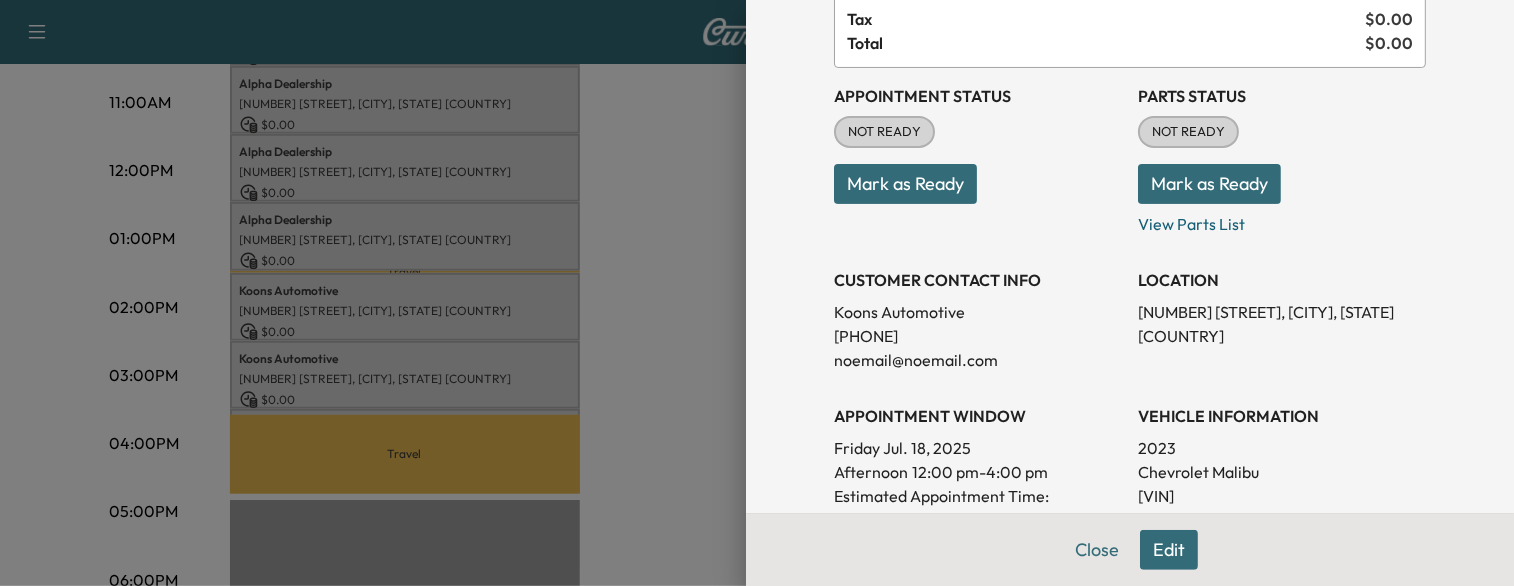 scroll, scrollTop: 211, scrollLeft: 0, axis: vertical 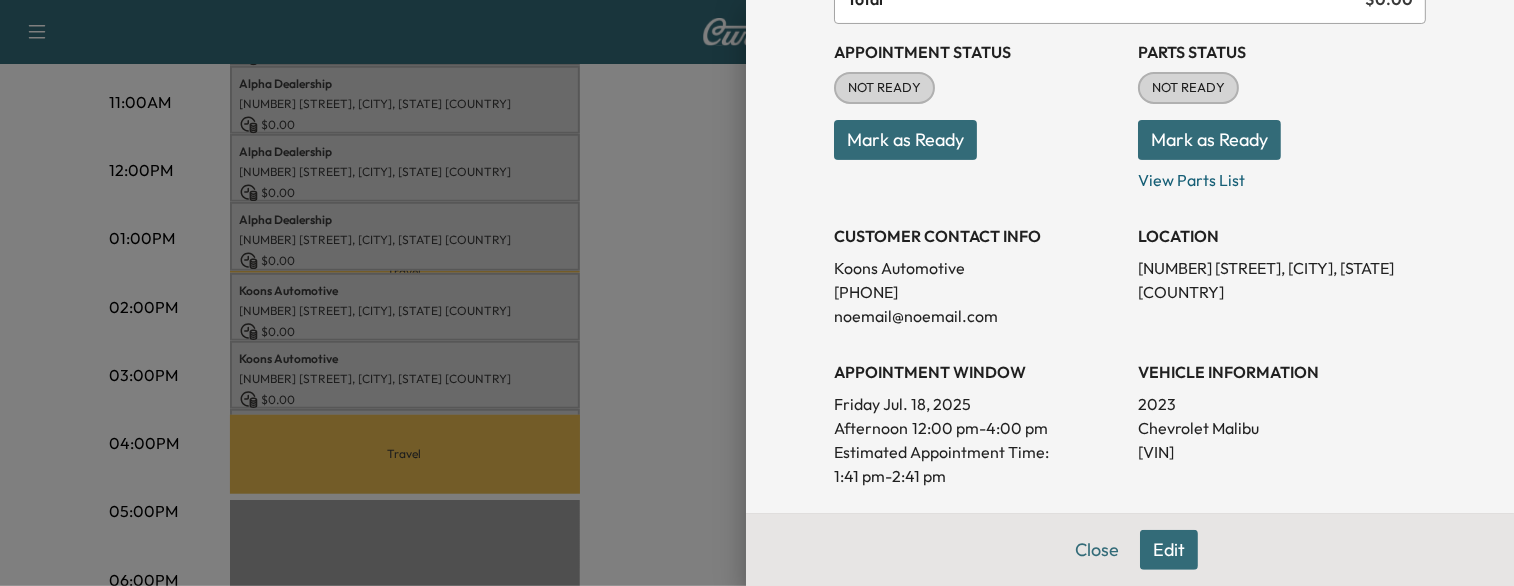 click at bounding box center [757, 293] 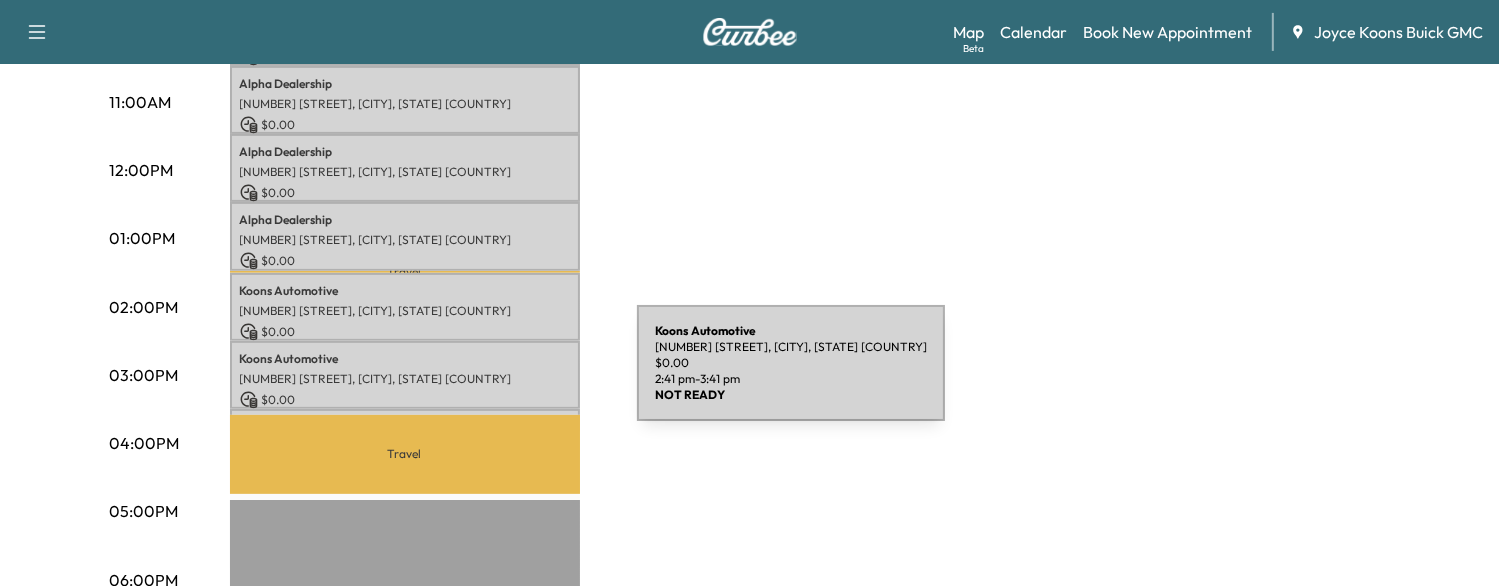 click on "[NUMBER] [STREET], [CITY], [STATE] [COUNTRY]" at bounding box center [405, 379] 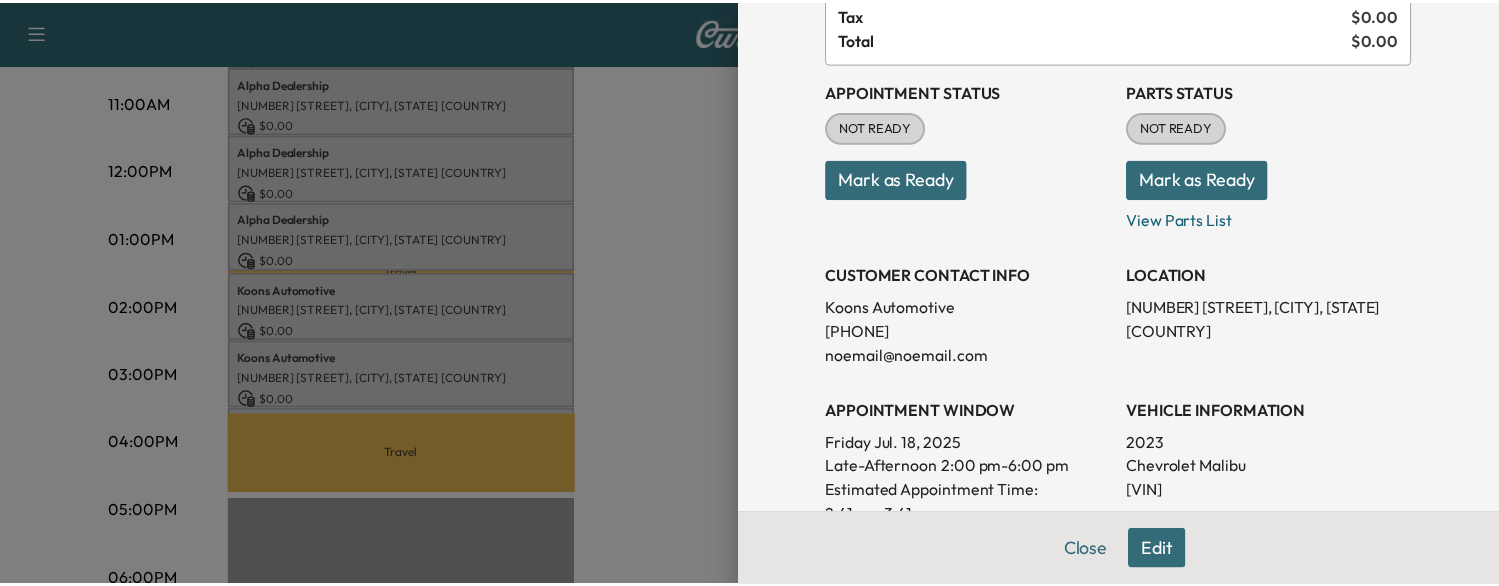 scroll, scrollTop: 204, scrollLeft: 0, axis: vertical 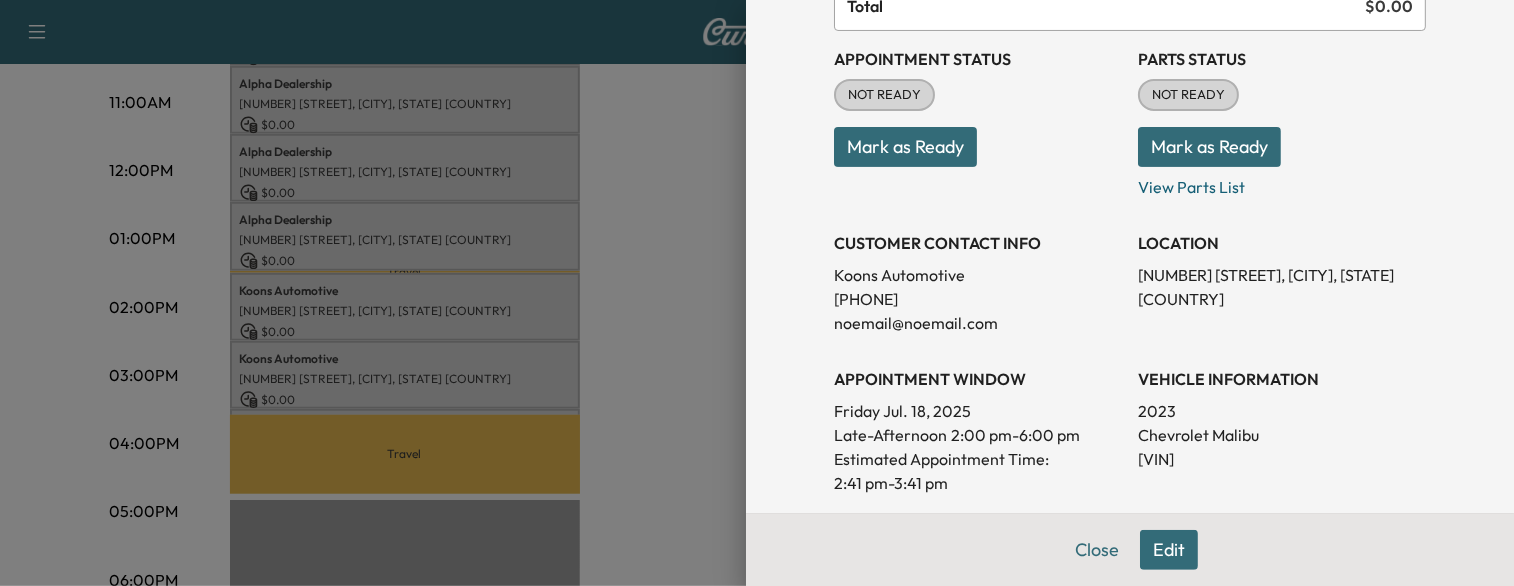 click at bounding box center (757, 293) 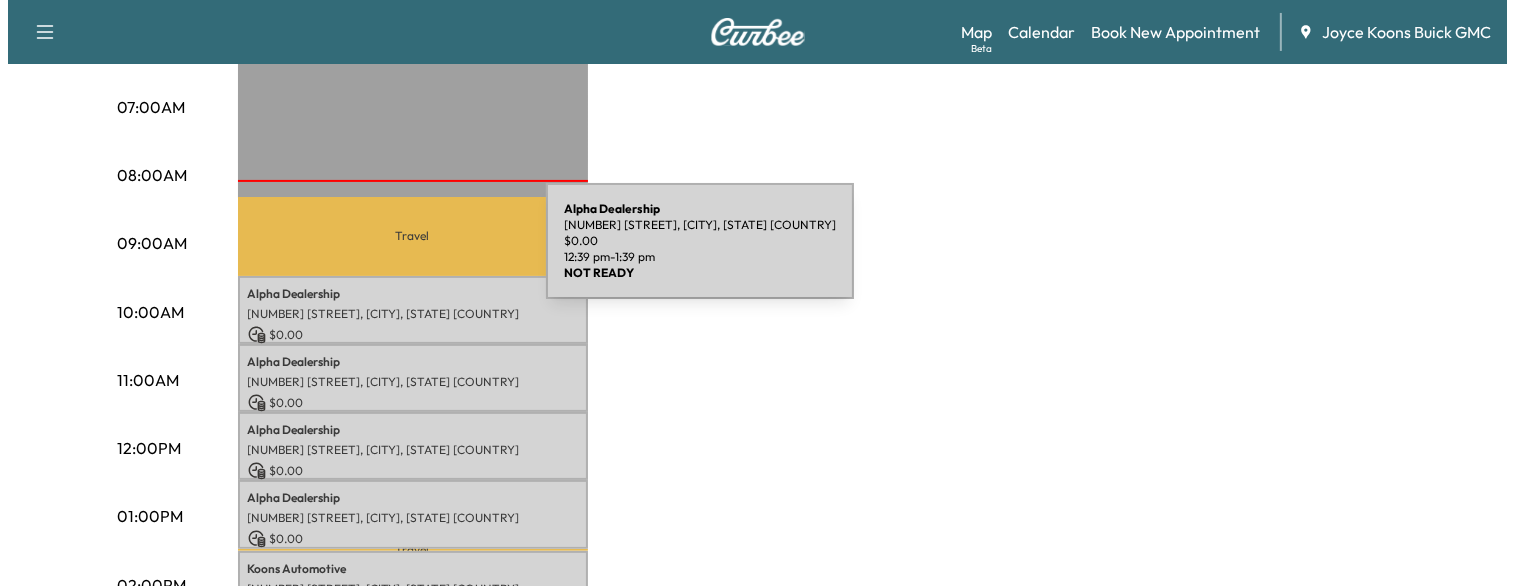 scroll, scrollTop: 440, scrollLeft: 0, axis: vertical 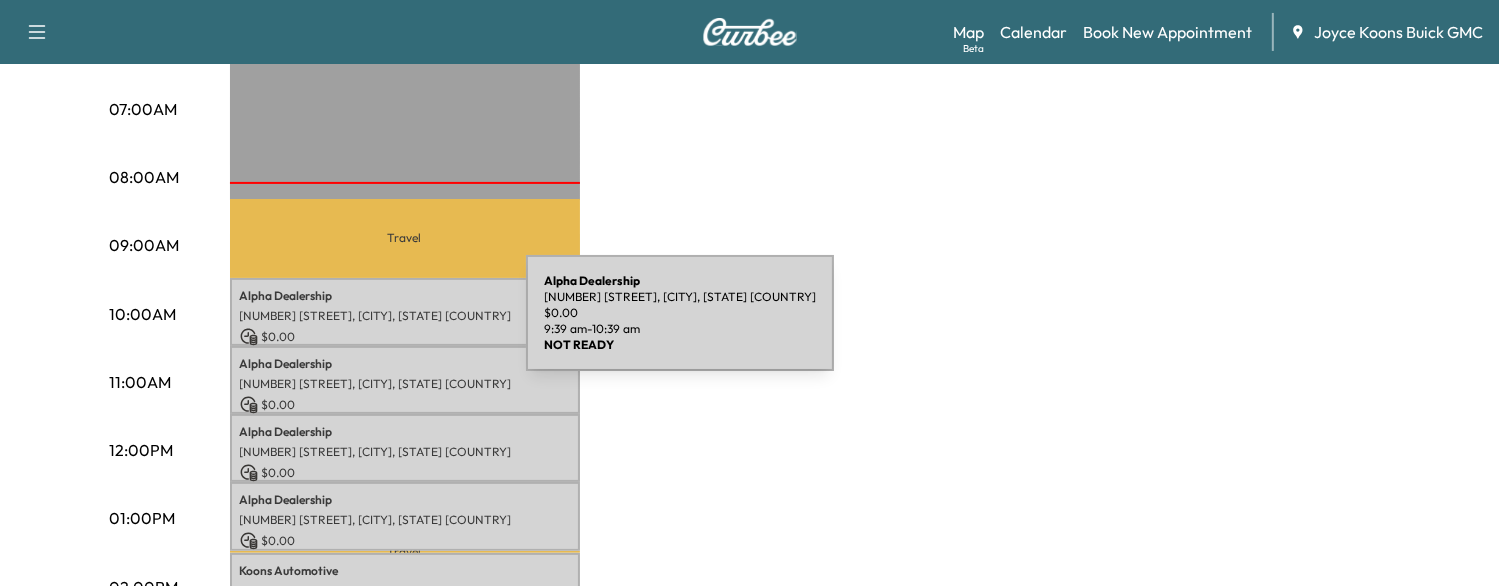 click on "$ 0.00" at bounding box center (405, 337) 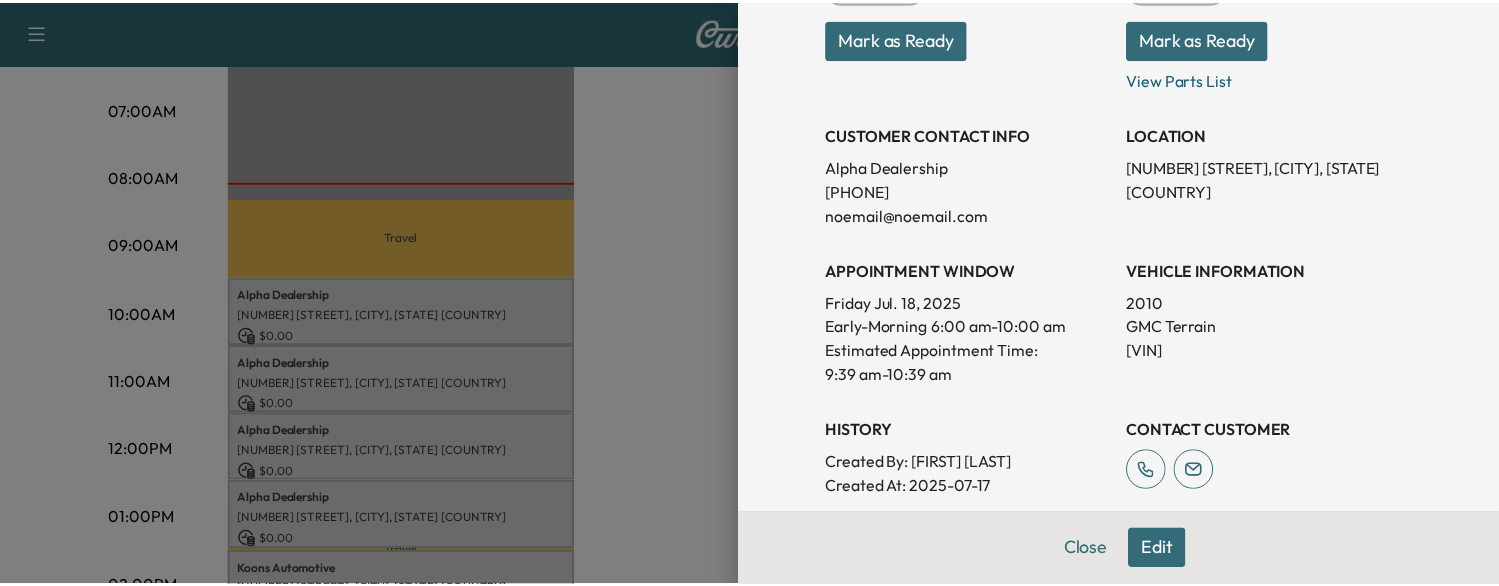 scroll, scrollTop: 312, scrollLeft: 0, axis: vertical 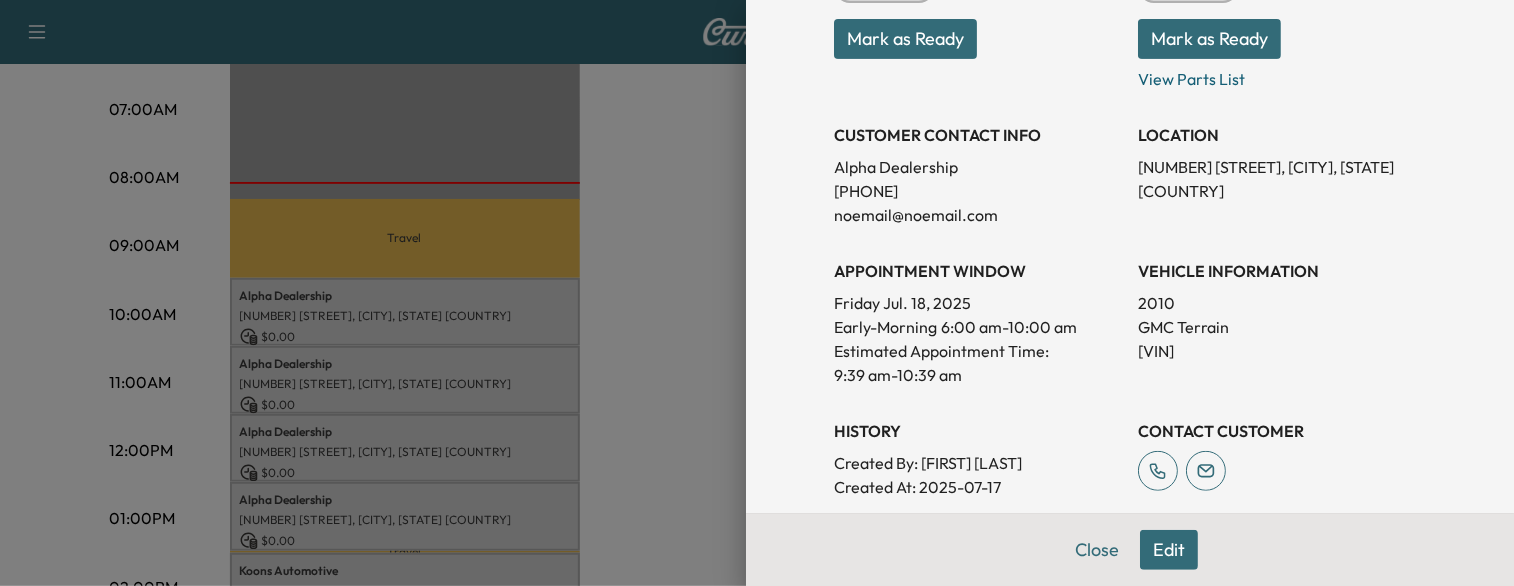 click at bounding box center [757, 293] 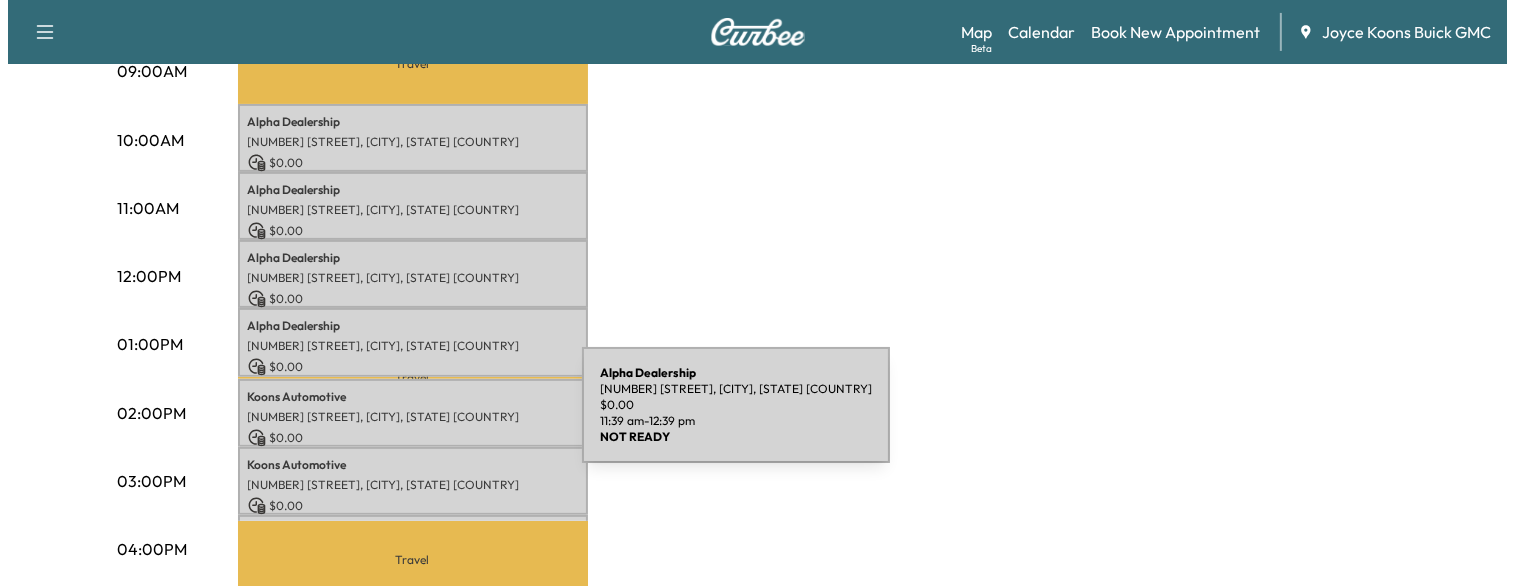 scroll, scrollTop: 624, scrollLeft: 0, axis: vertical 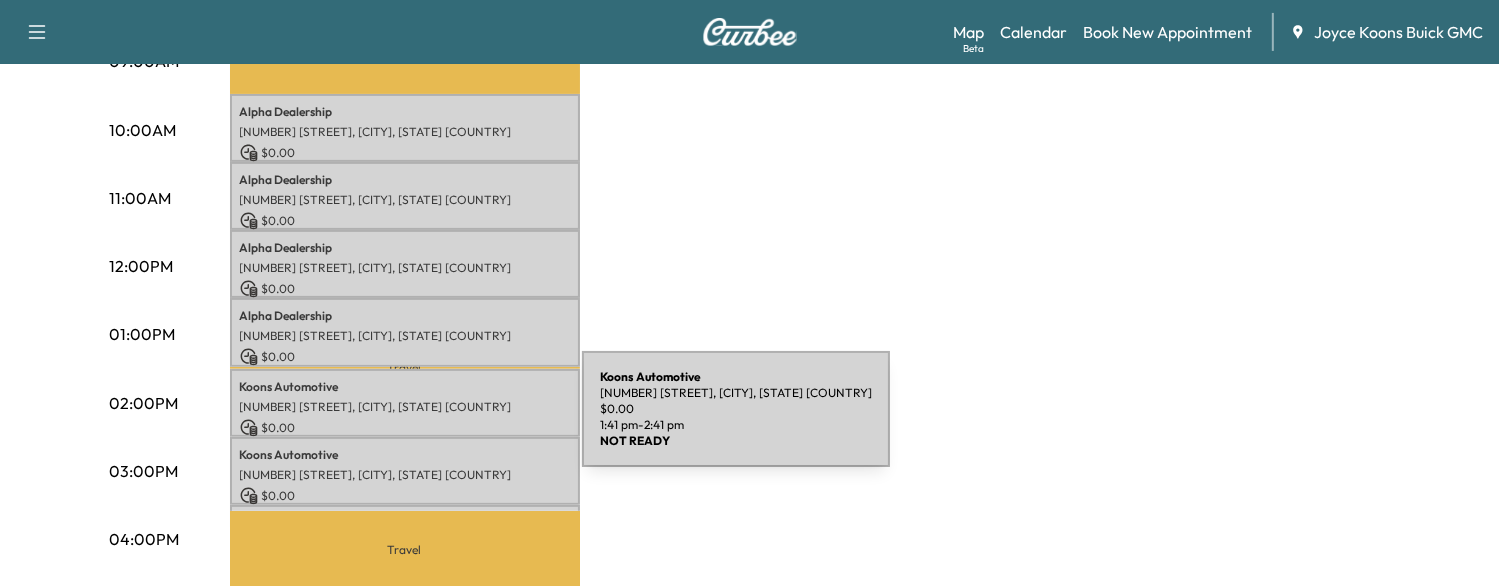 click on "$ 0.00" at bounding box center [405, 428] 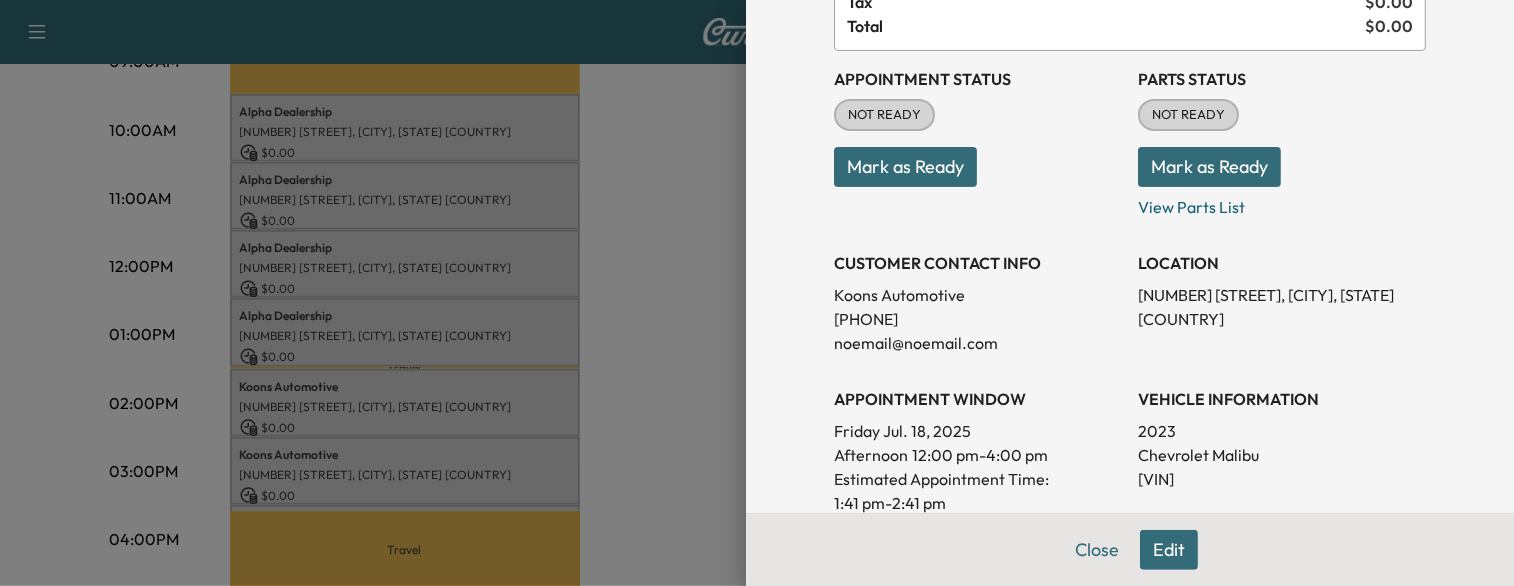 scroll, scrollTop: 191, scrollLeft: 0, axis: vertical 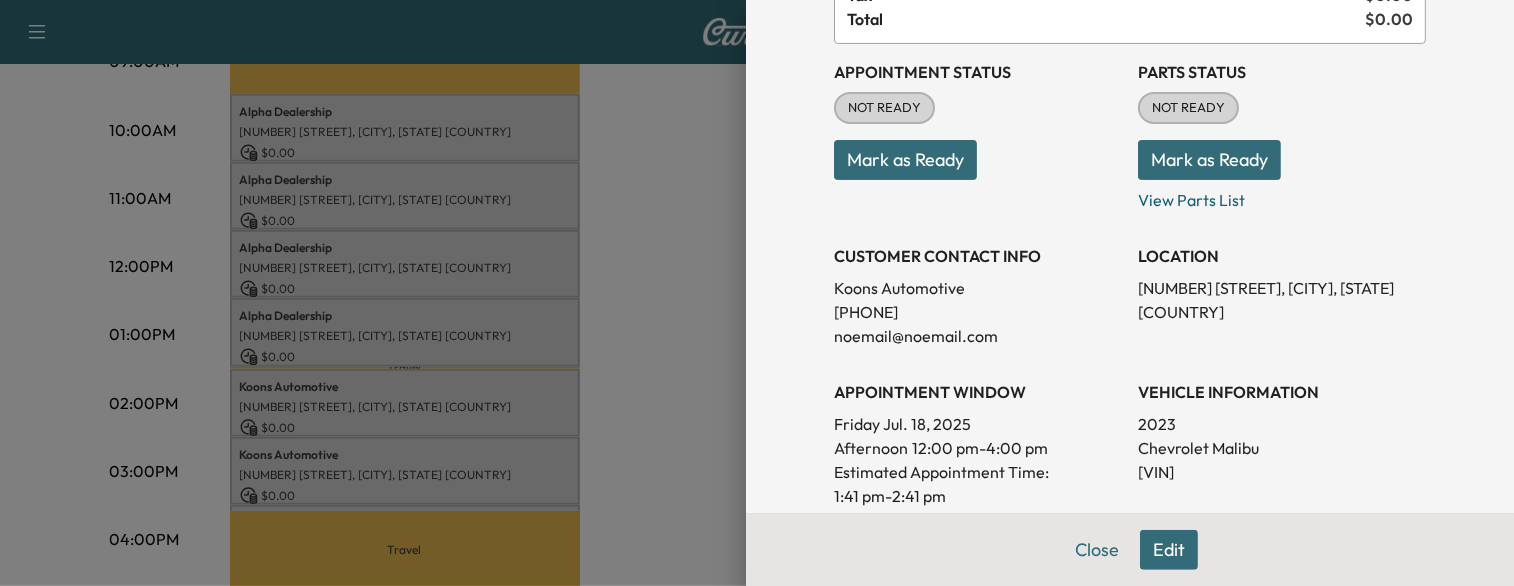 click on "[VIN]" at bounding box center (1282, 472) 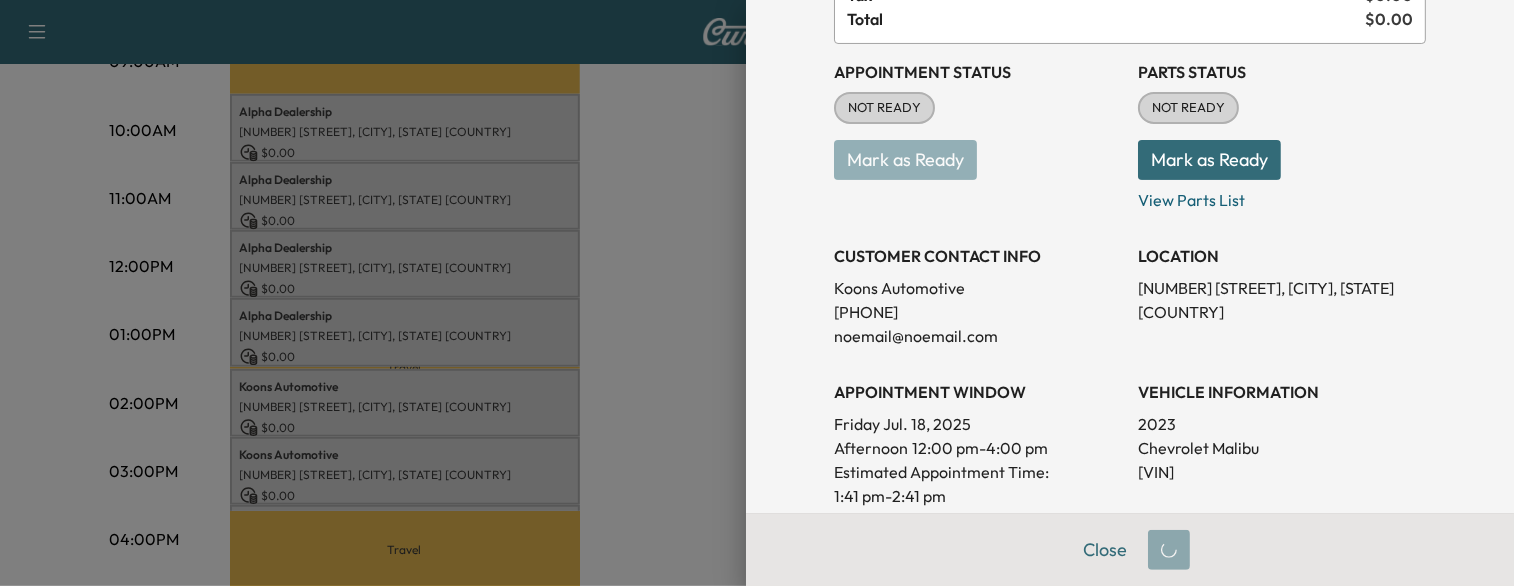 click on "Mark as Ready" at bounding box center [1209, 160] 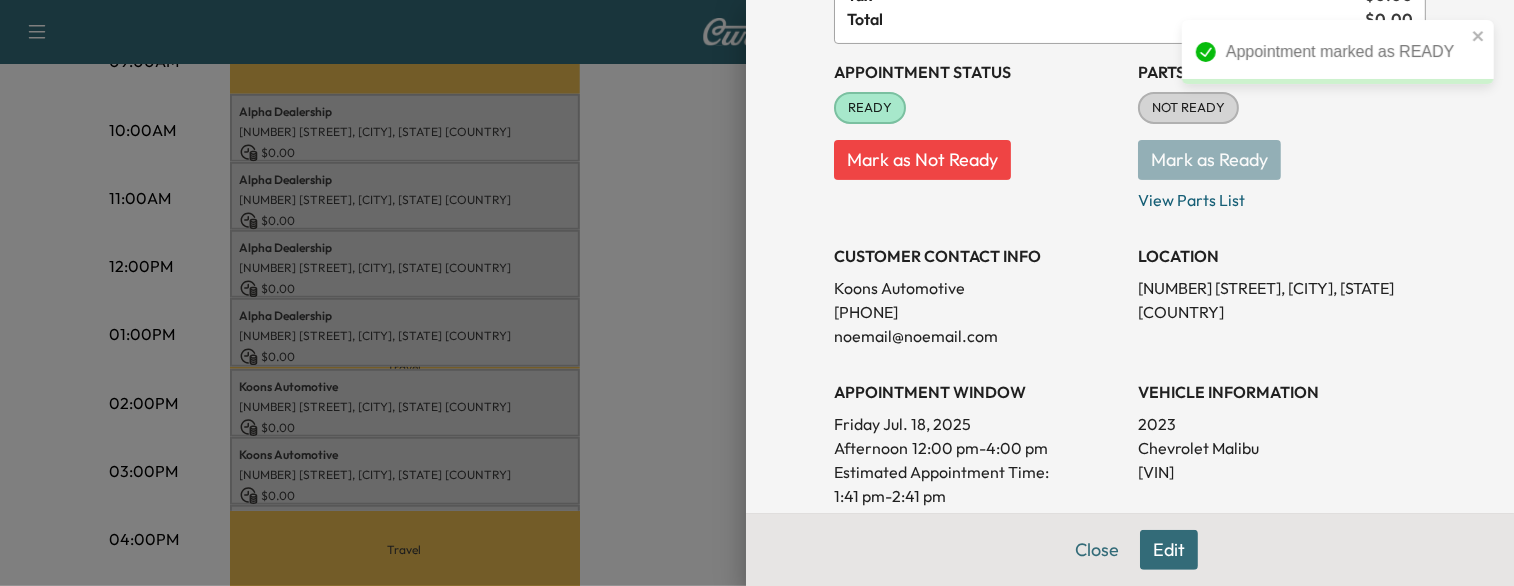 click on "Mark as Ready" at bounding box center [1282, 152] 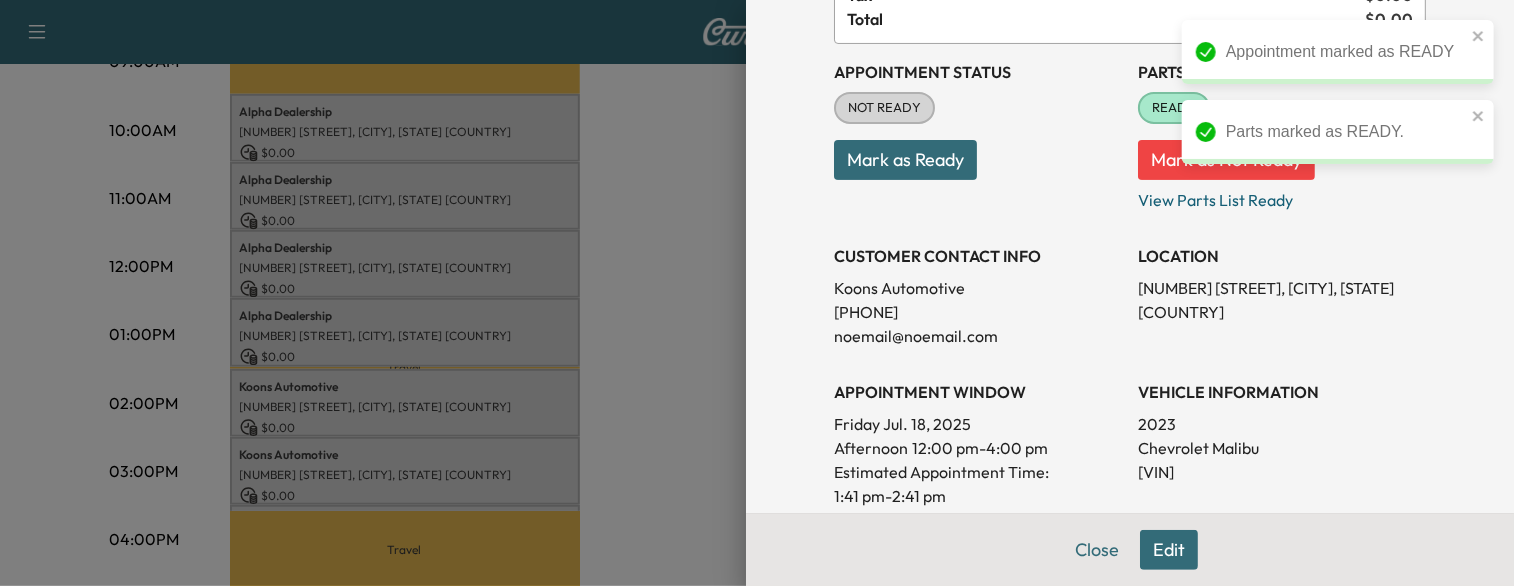 click on "Mark as Ready" at bounding box center (905, 160) 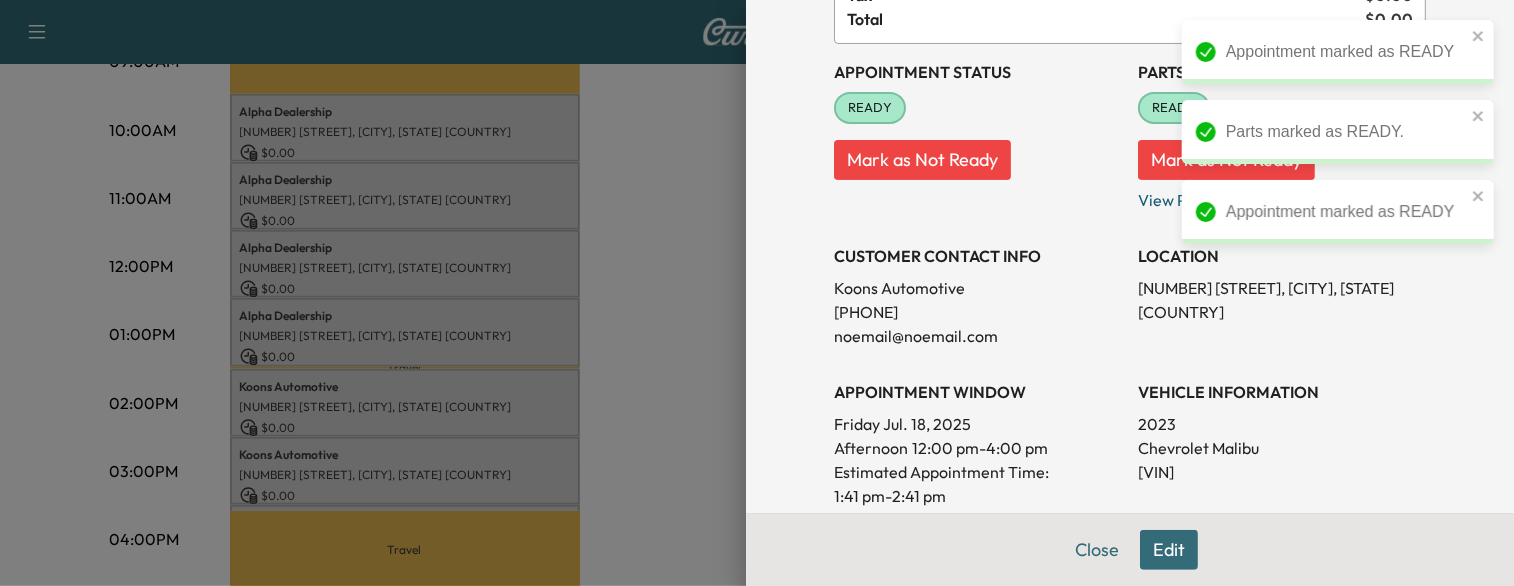 click at bounding box center (757, 293) 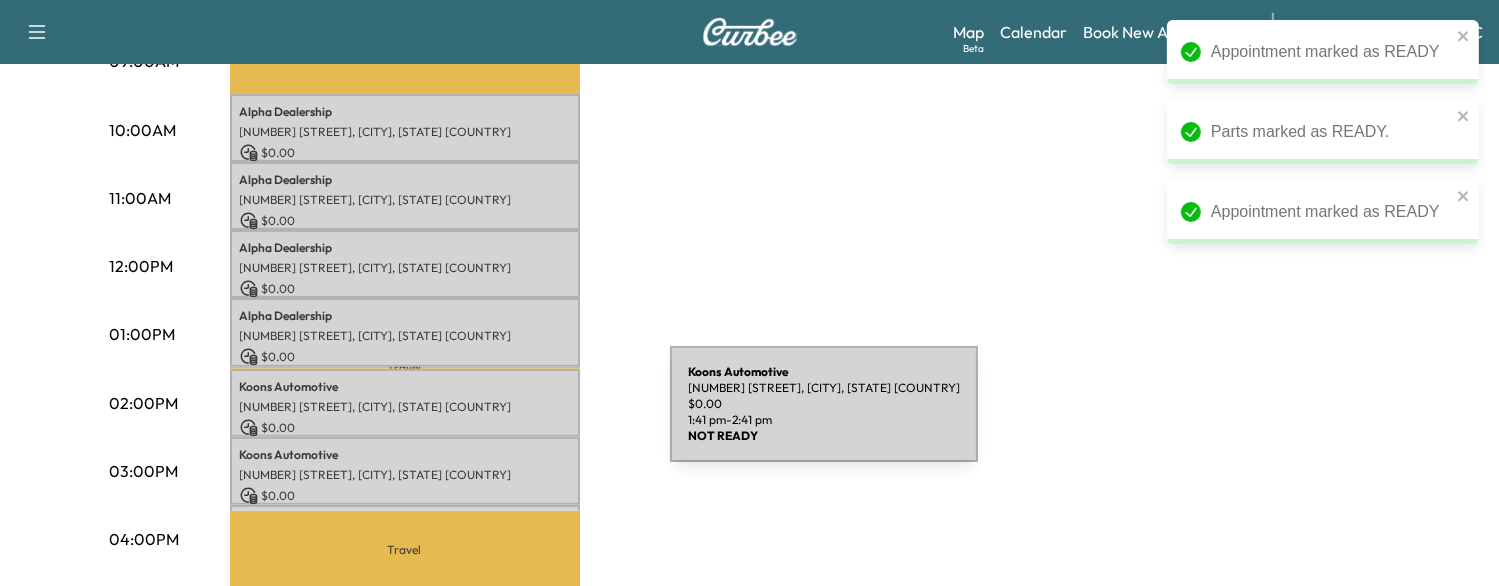 click on "[COMPANY]    Automotive [NUMBER] [STREET], [CITY], [STATE]   $ 0.00 1:41 pm  -  2:41 pm" at bounding box center (405, 403) 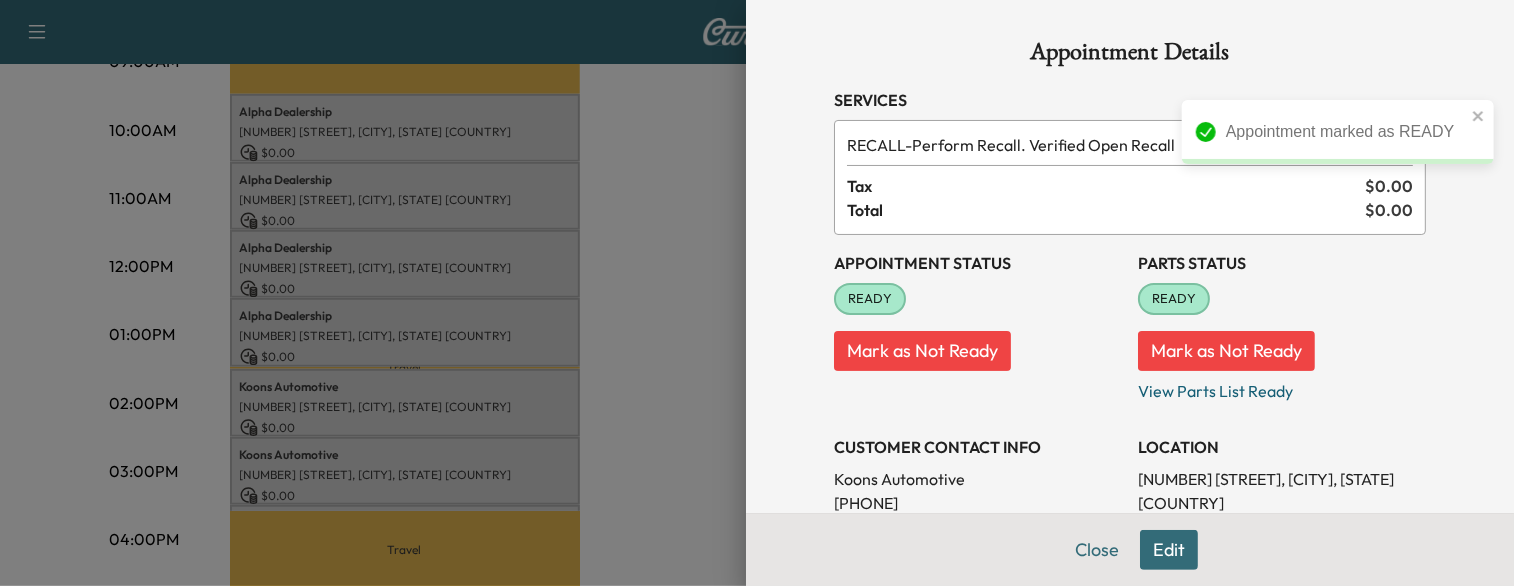 click at bounding box center (757, 293) 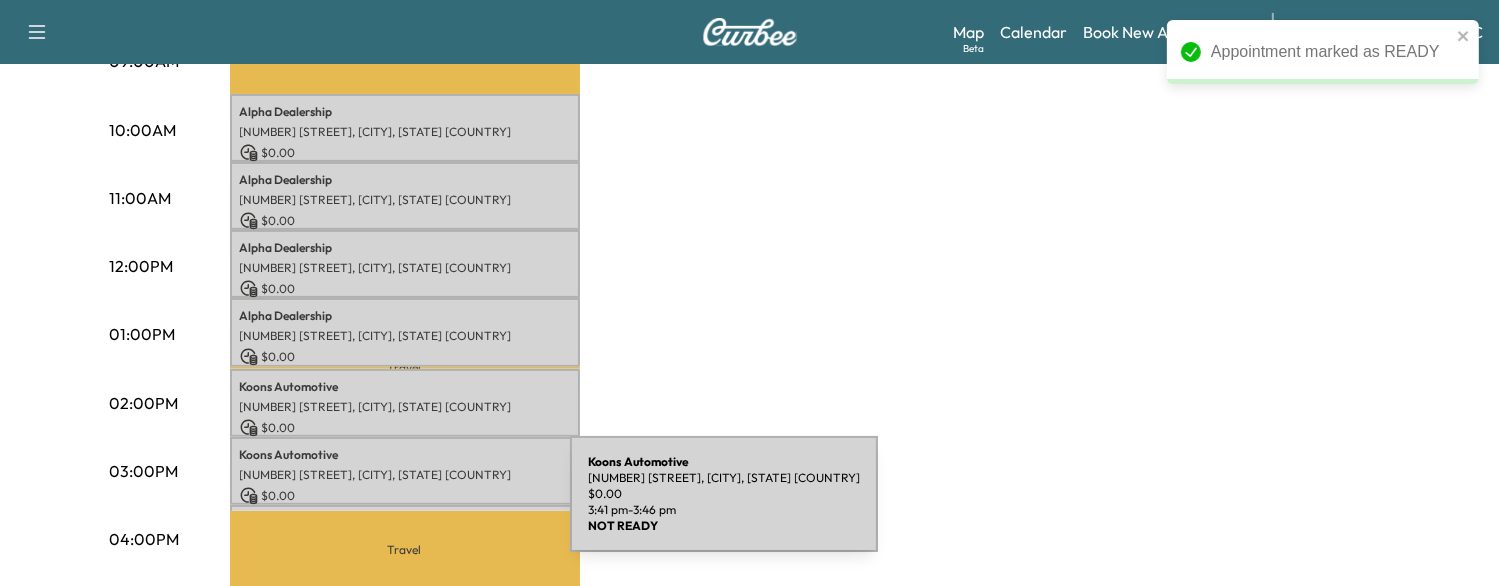click on "[COMPANY]    Automotive [NUMBER] [STREET], [CITY], [STATE]   $ 0.00 3:41 pm  -  3:46 pm" at bounding box center [405, 515] 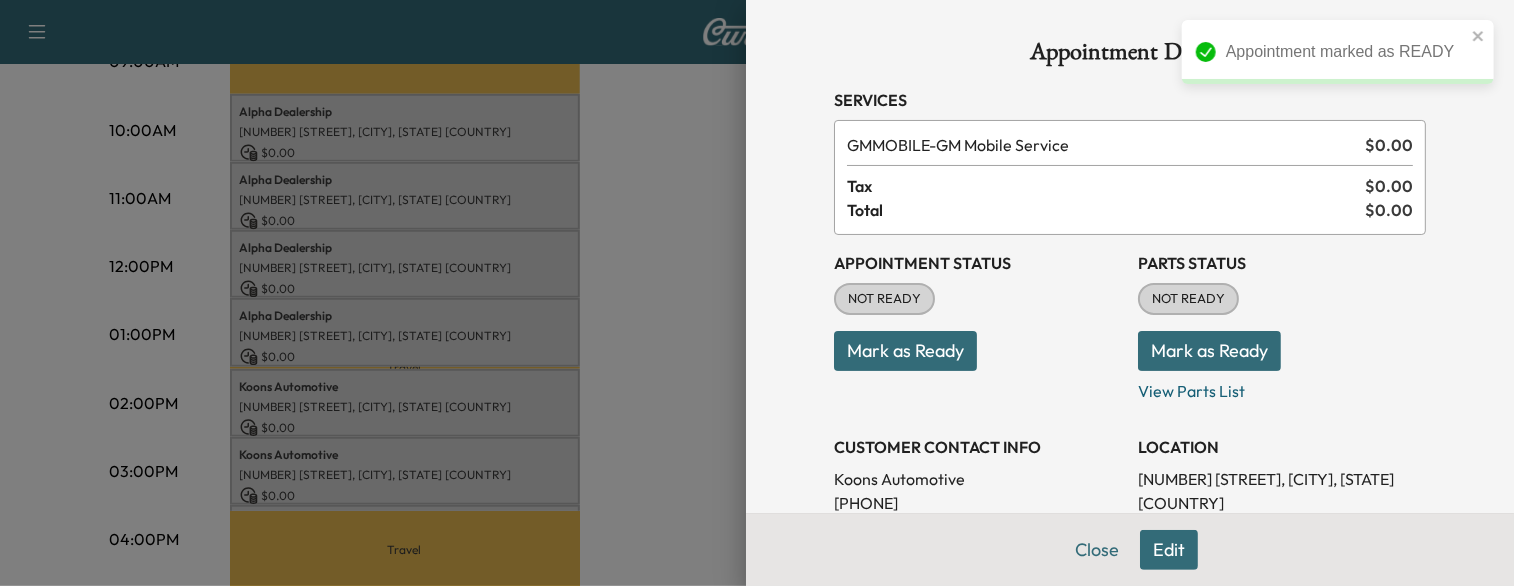 click on "Mark as Ready" at bounding box center (905, 351) 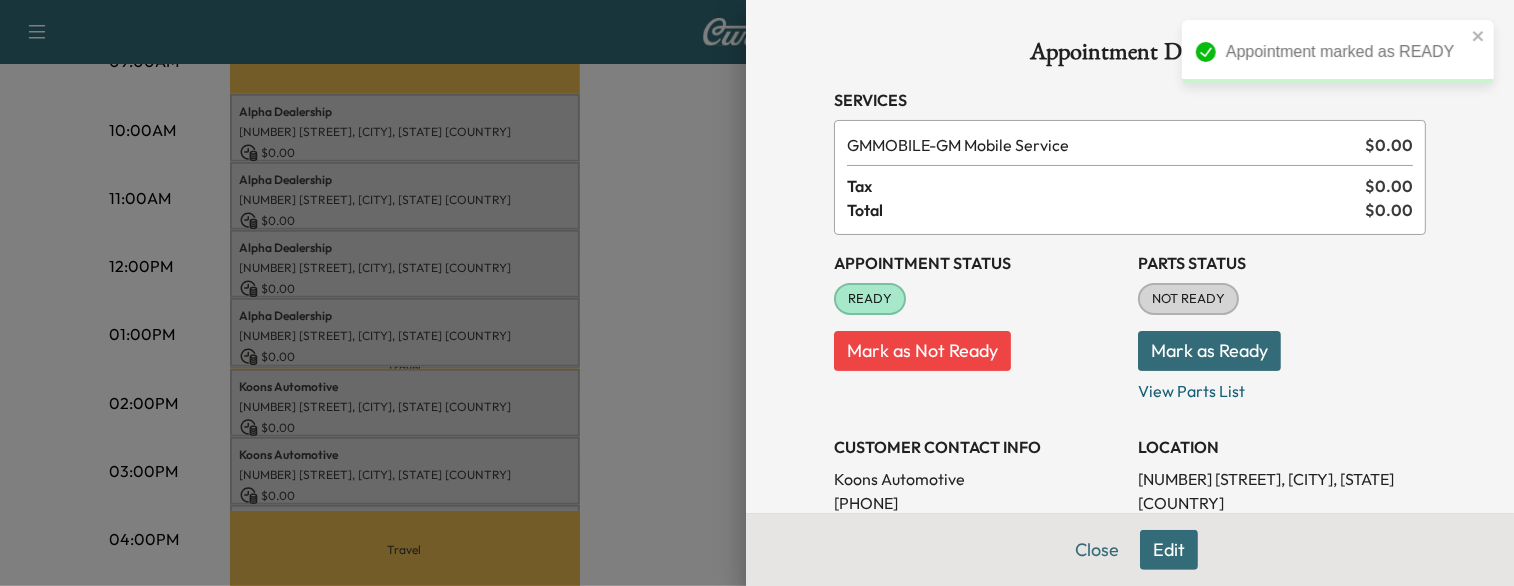 click on "Mark as Ready" at bounding box center [1209, 351] 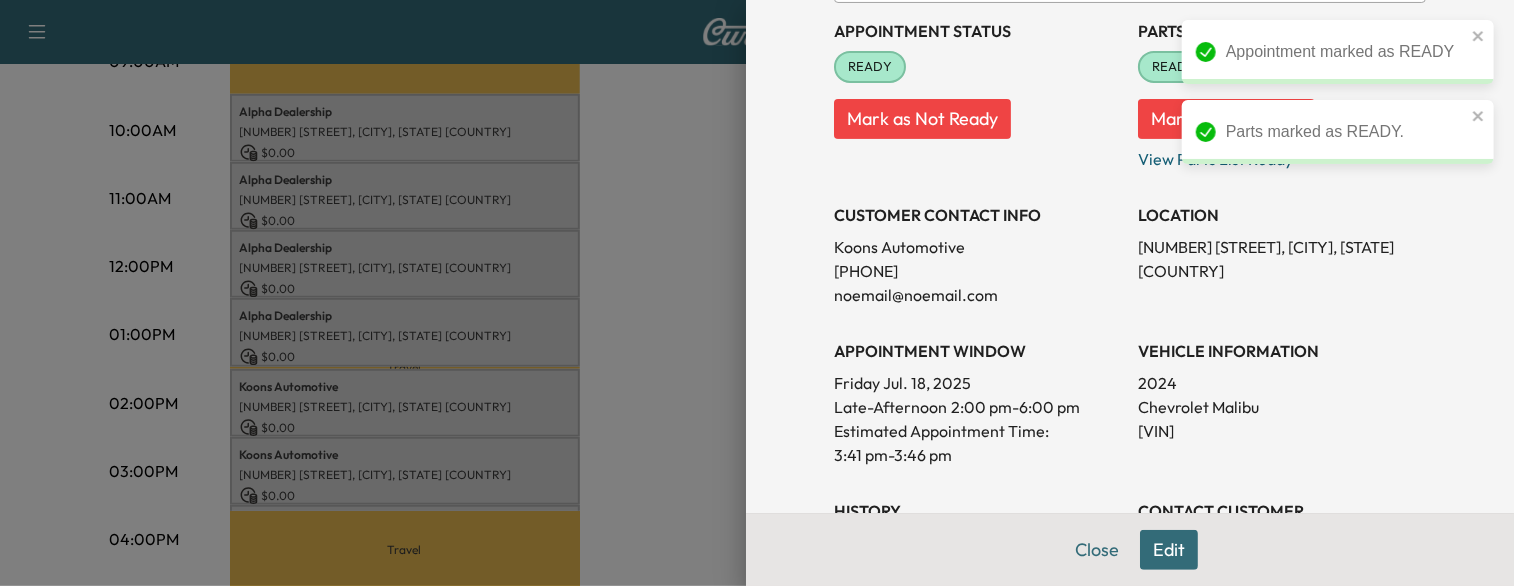 scroll, scrollTop: 232, scrollLeft: 0, axis: vertical 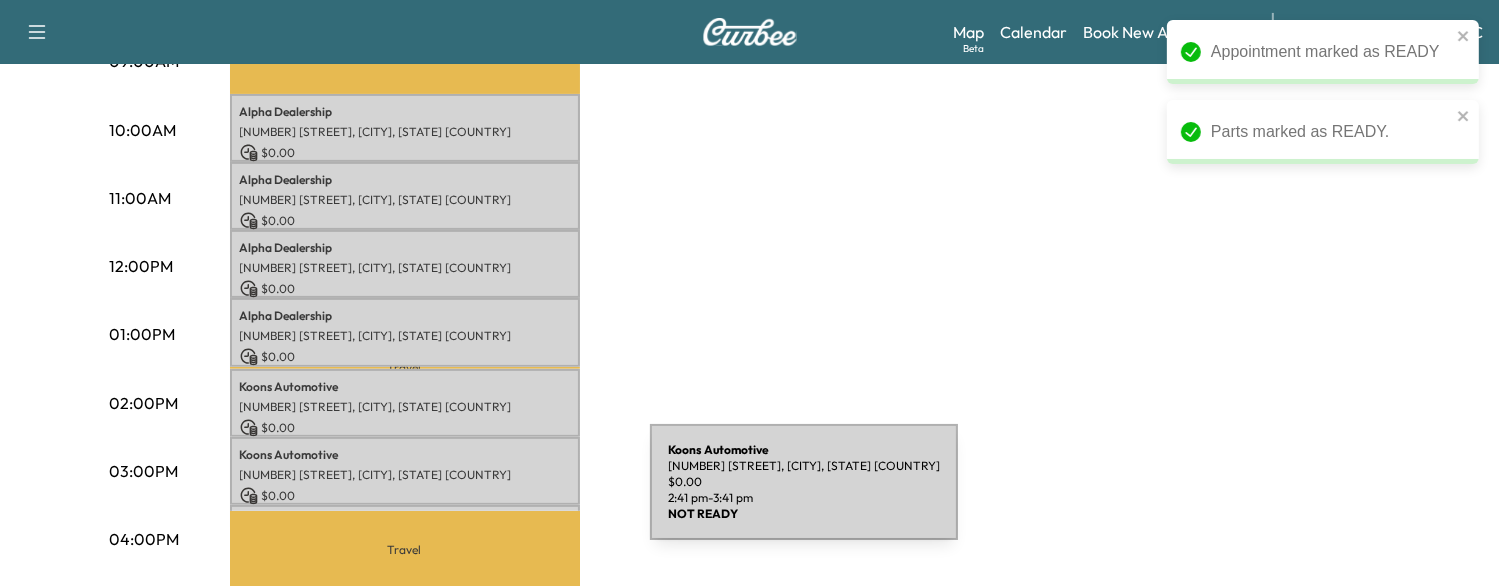 click on "$ 0.00" at bounding box center (405, 496) 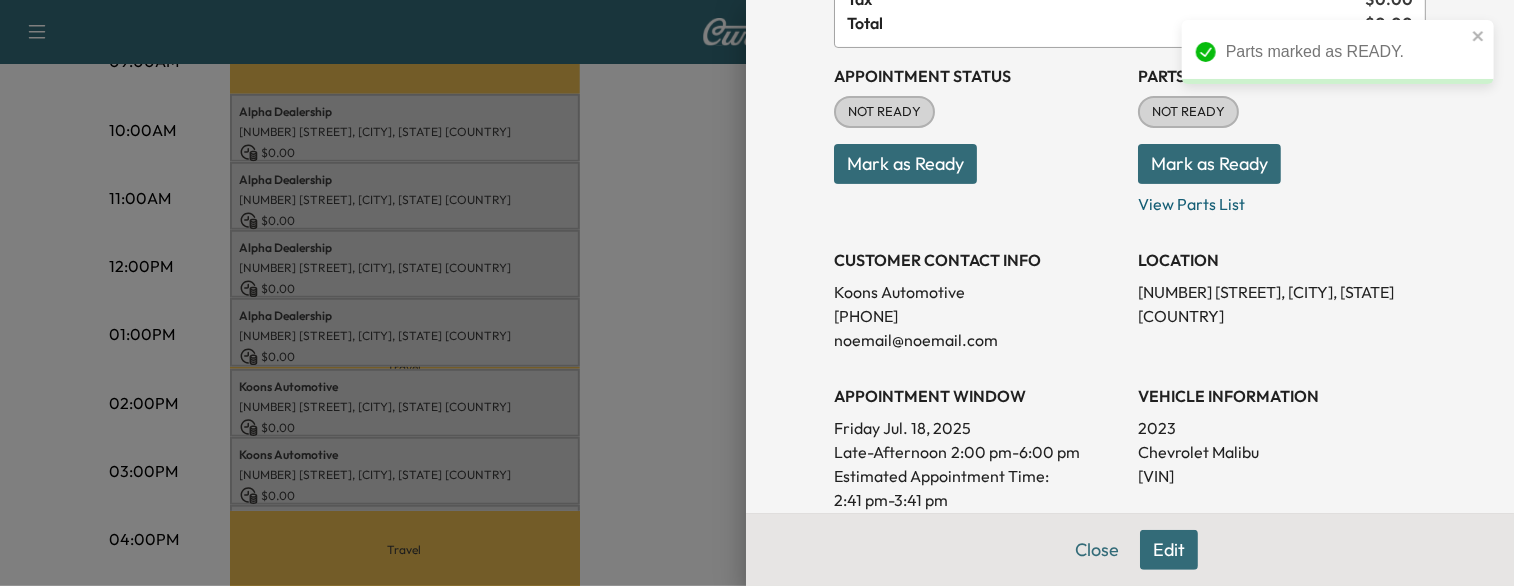 scroll, scrollTop: 188, scrollLeft: 0, axis: vertical 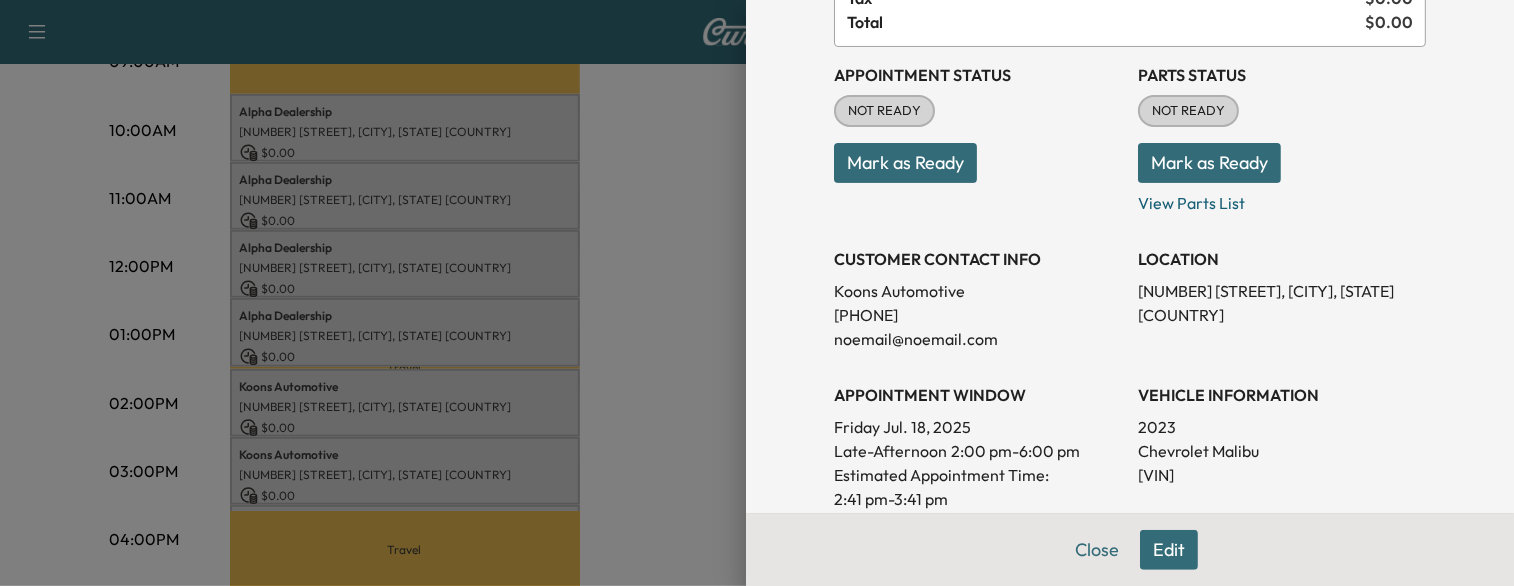 click at bounding box center [757, 293] 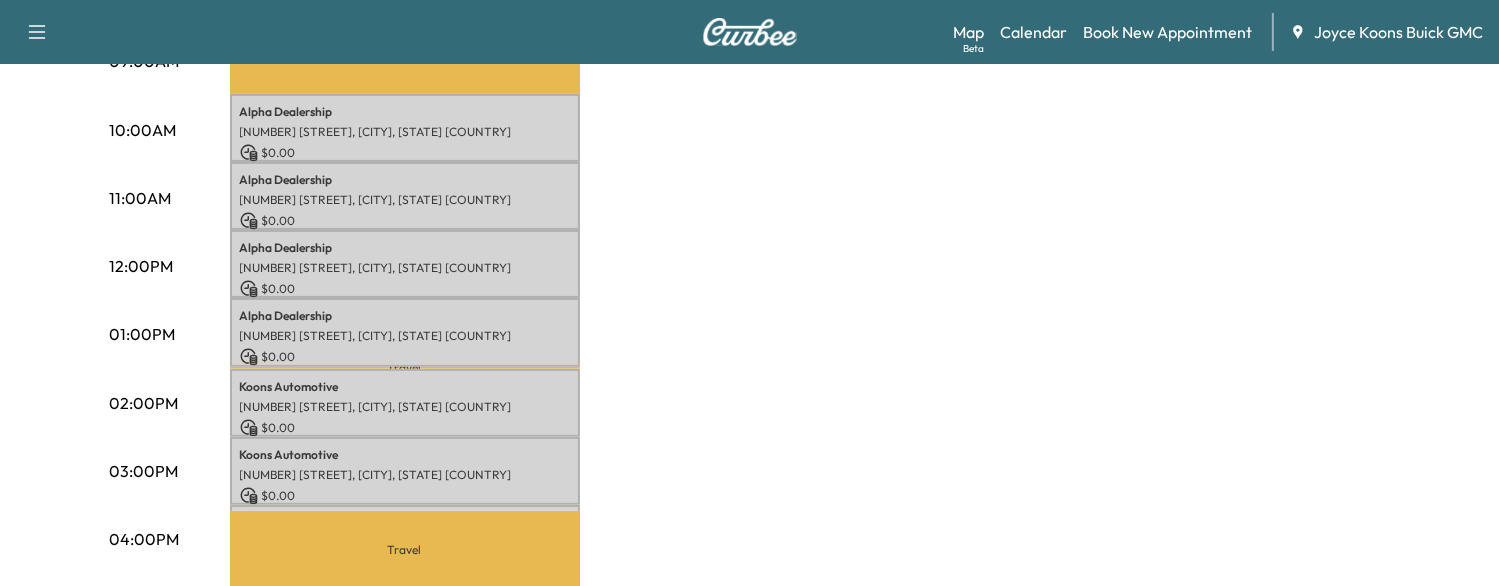 click on "Travel" at bounding box center (405, 550) 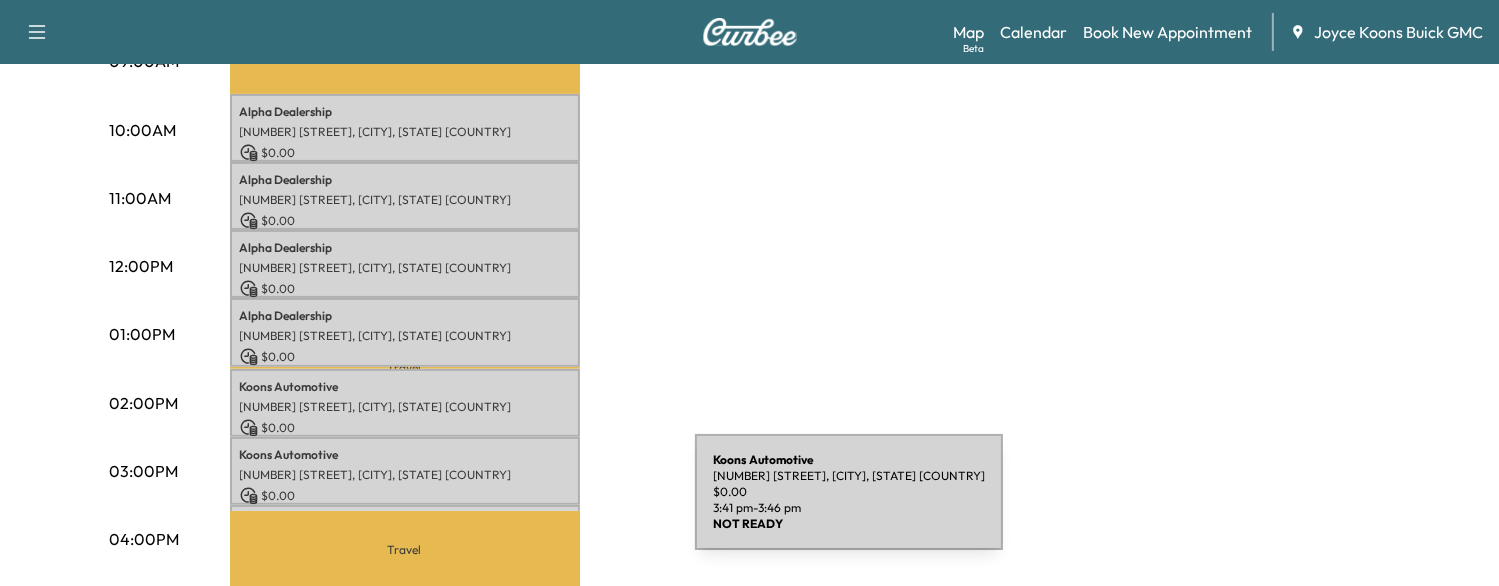 click on "[COMPANY]    Automotive [NUMBER] [STREET], [CITY], [STATE]   $ 0.00 3:41 pm  -  3:46 pm" at bounding box center (405, 515) 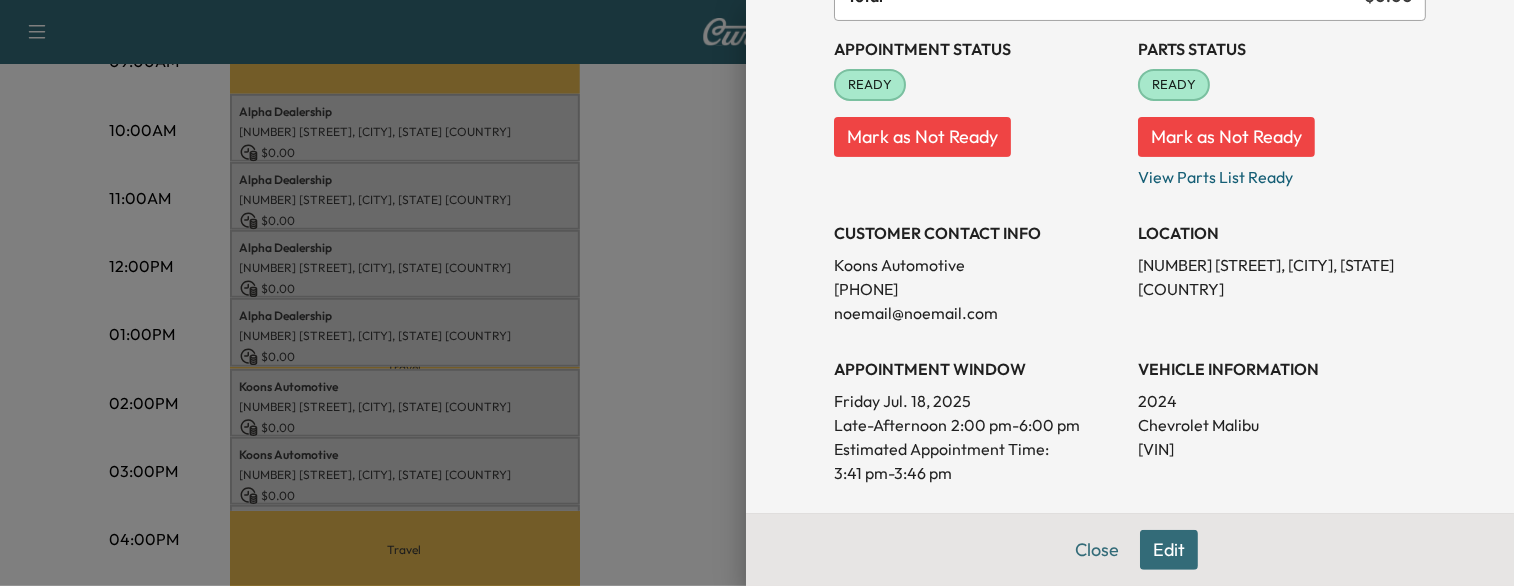 scroll, scrollTop: 216, scrollLeft: 0, axis: vertical 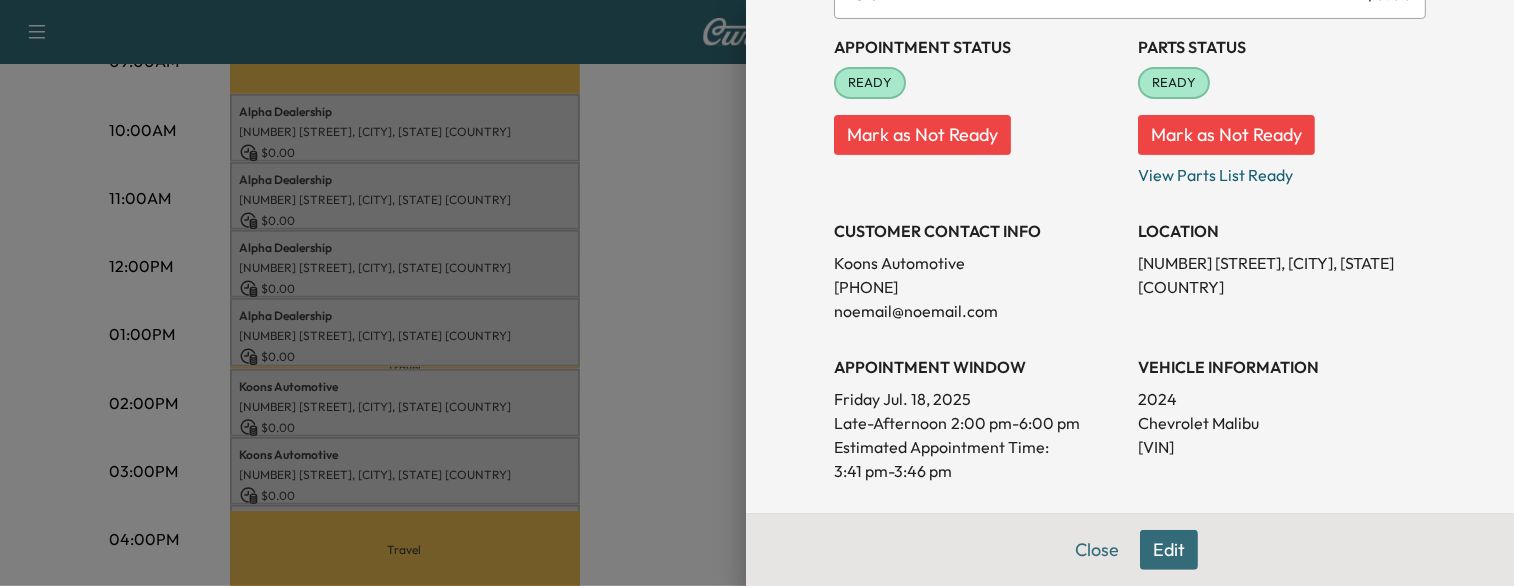 click at bounding box center [757, 293] 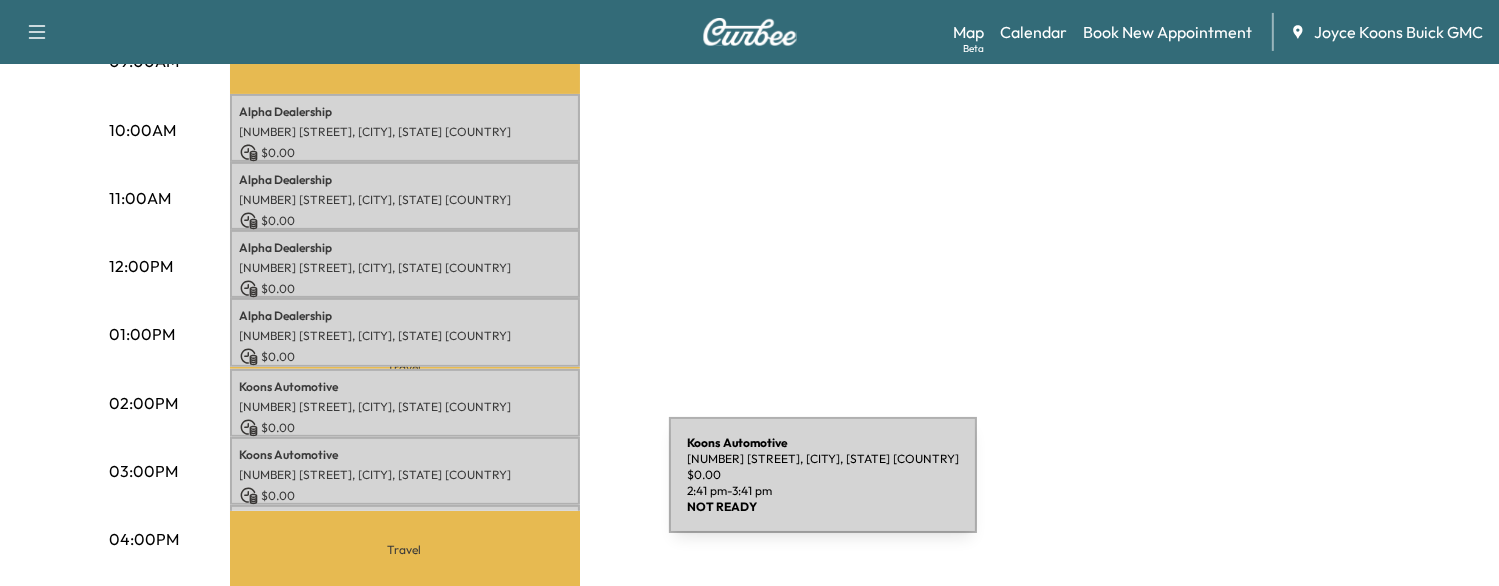 click on "$ 0.00" at bounding box center (405, 496) 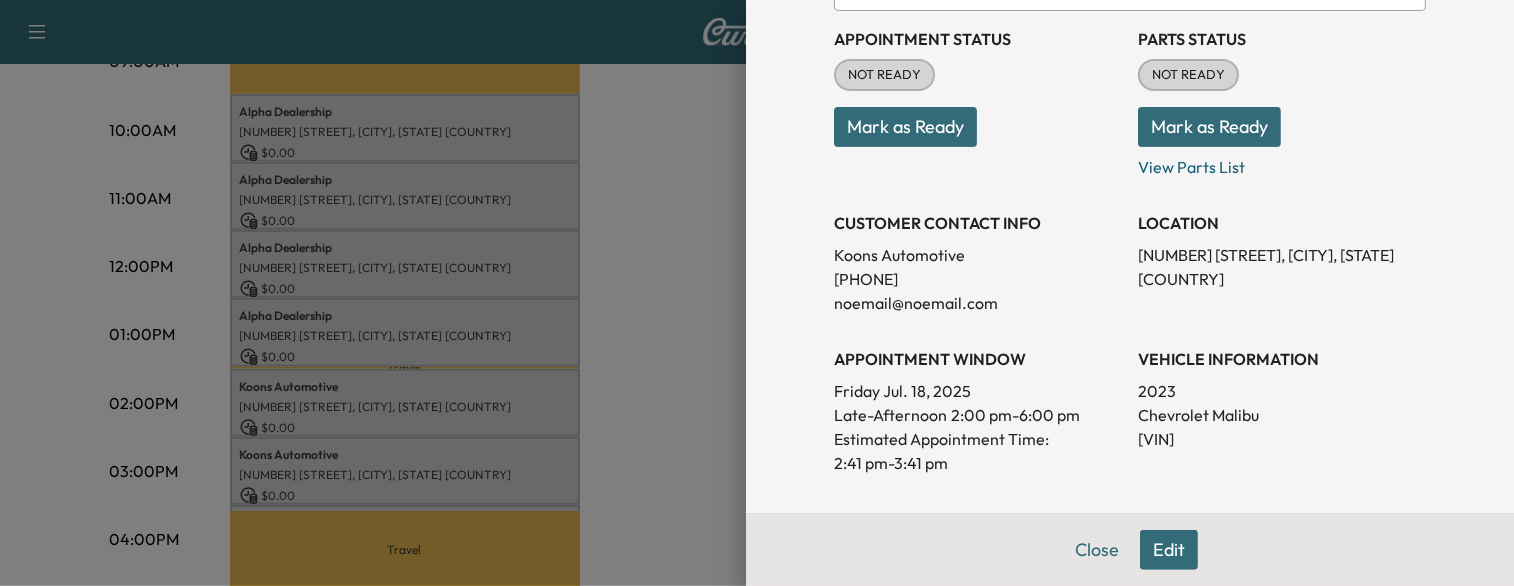 scroll, scrollTop: 228, scrollLeft: 0, axis: vertical 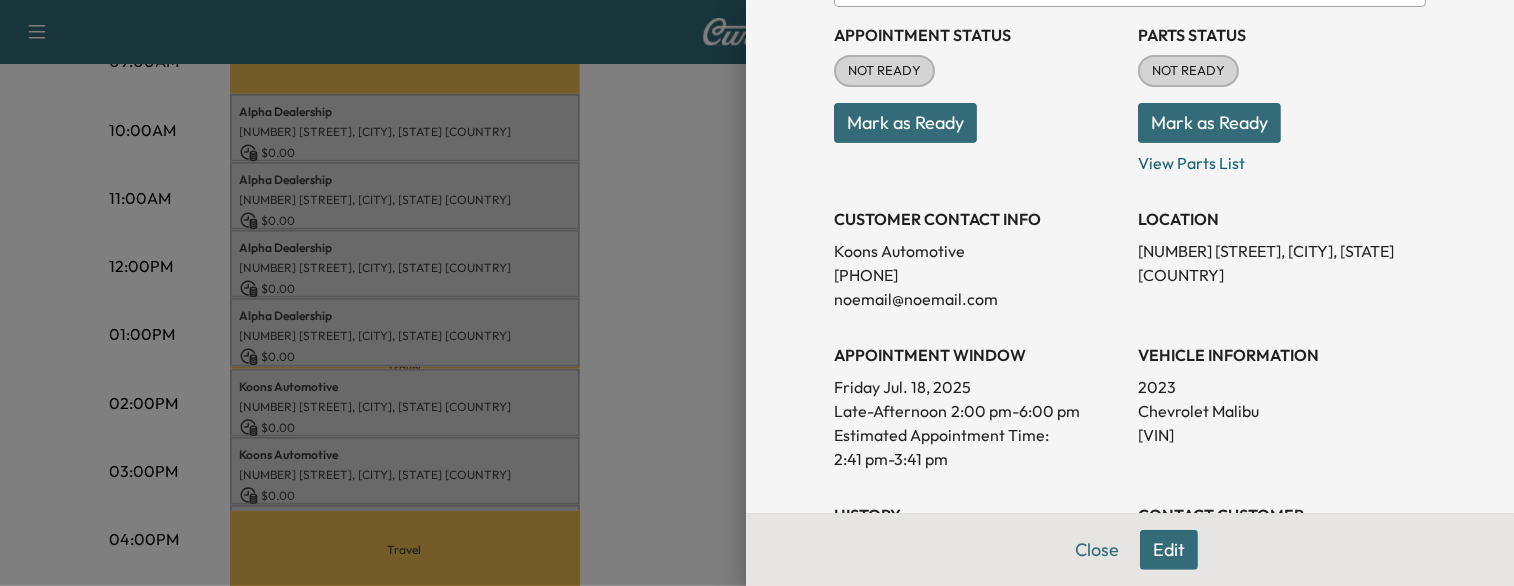 click at bounding box center (757, 293) 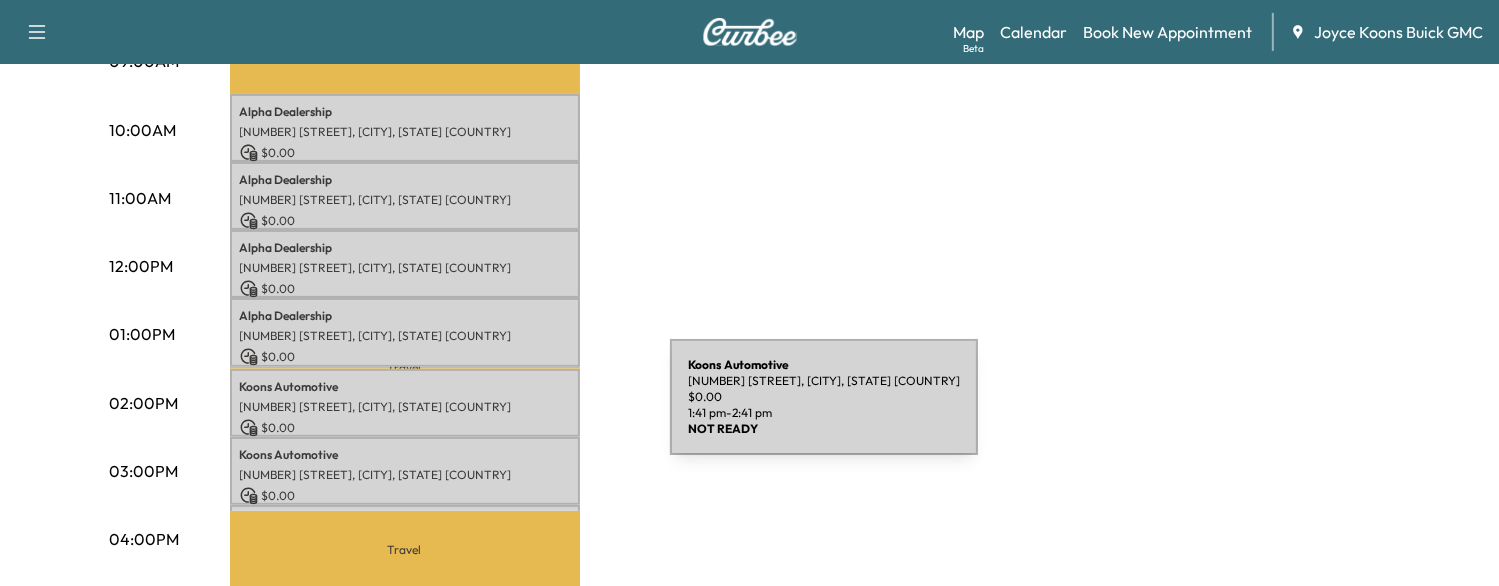click on "[NUMBER] [STREET], [CITY], [STATE] [COUNTRY]" at bounding box center [405, 407] 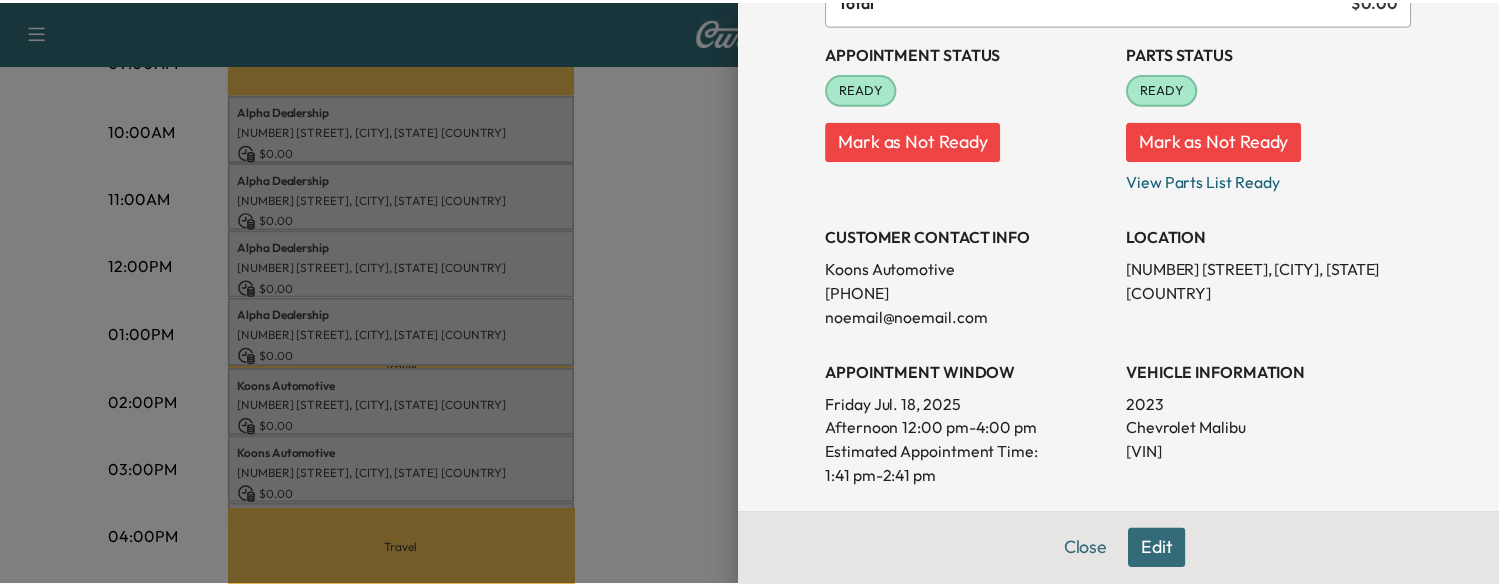 scroll, scrollTop: 232, scrollLeft: 0, axis: vertical 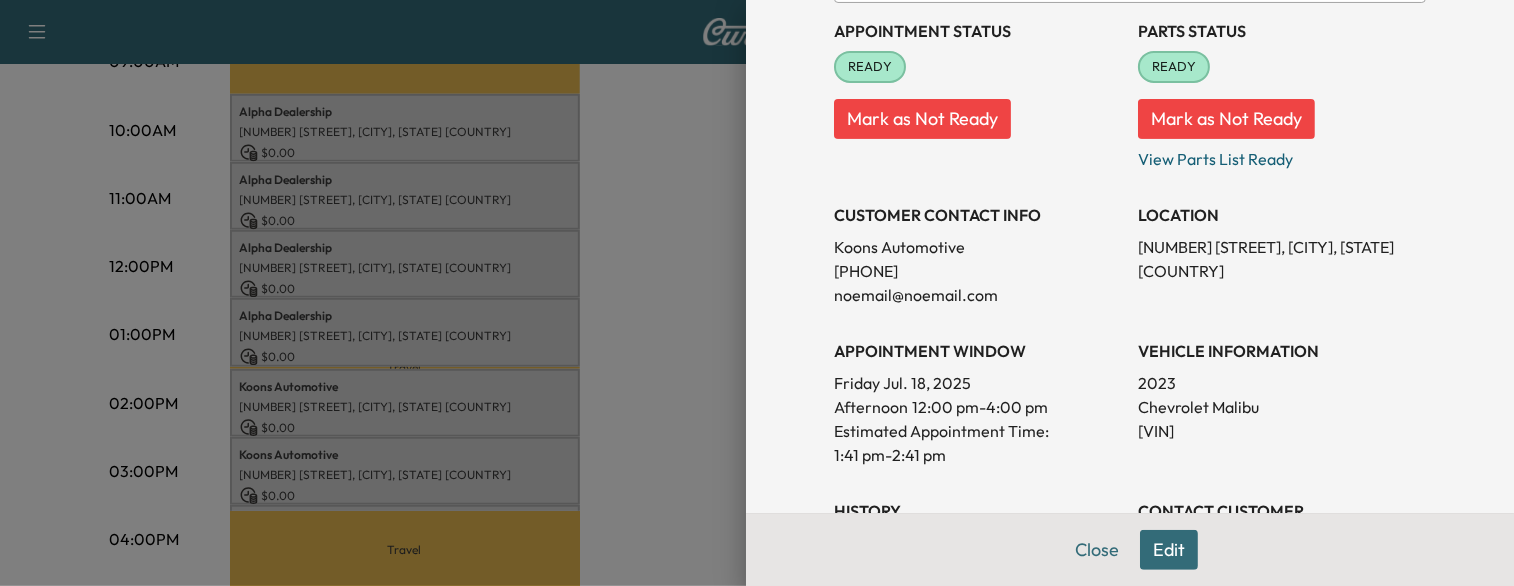 click at bounding box center (757, 293) 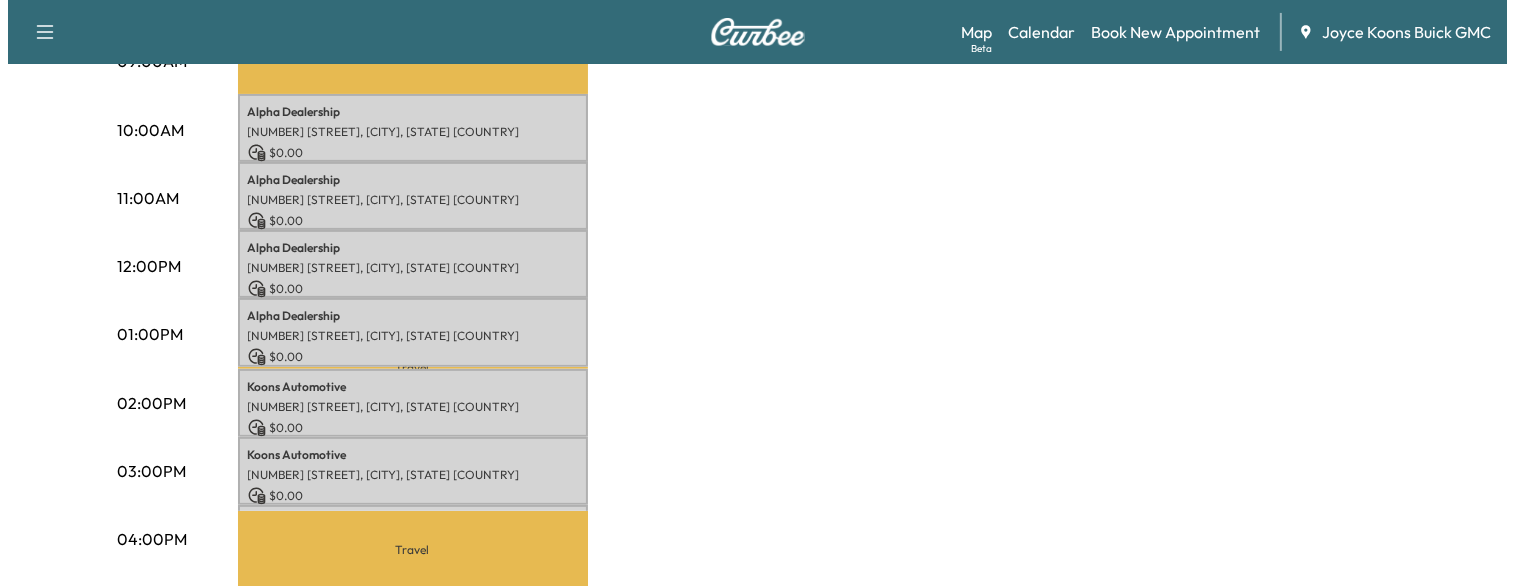 scroll, scrollTop: 676, scrollLeft: 0, axis: vertical 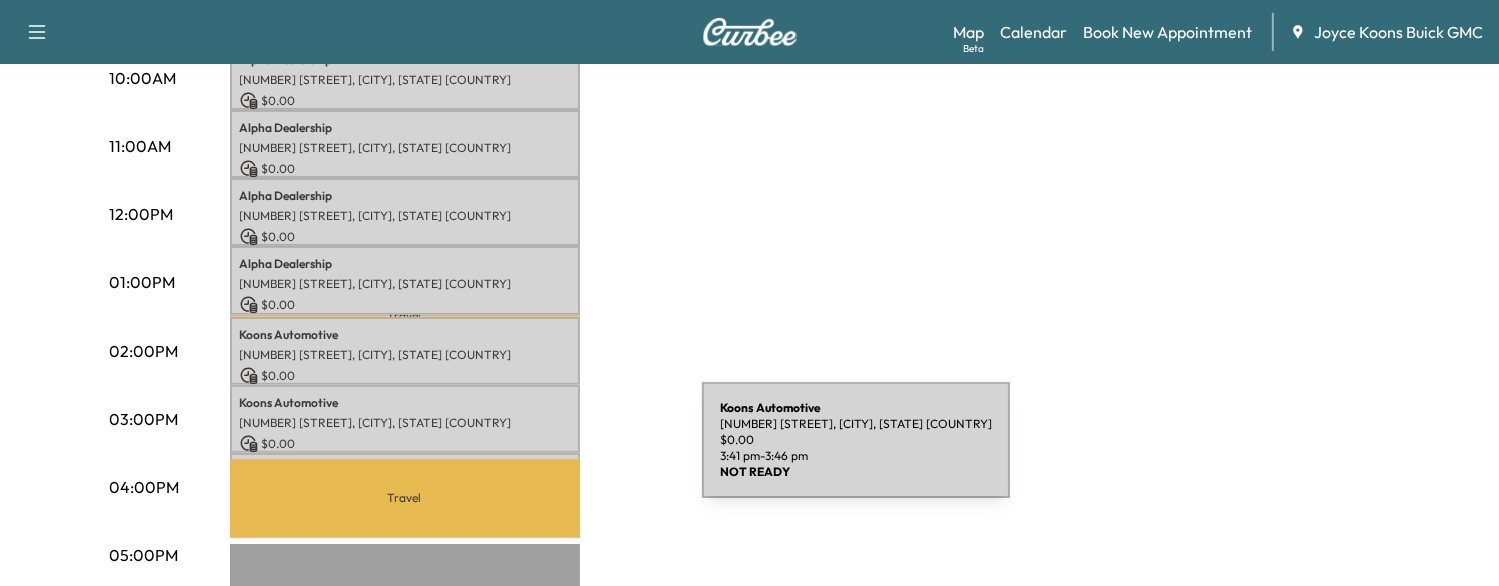 click on "[COMPANY]    Automotive [NUMBER] [STREET], [CITY], [STATE]   $ 0.00 3:41 pm  -  3:46 pm" at bounding box center [405, 463] 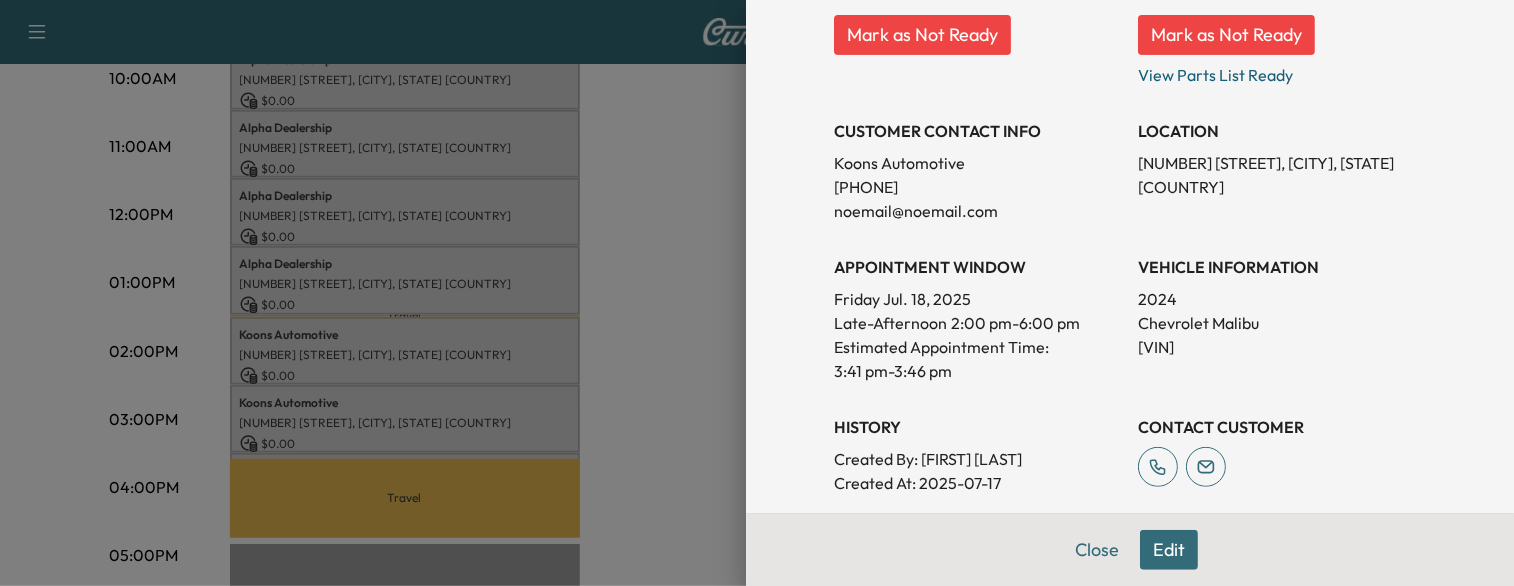 scroll, scrollTop: 318, scrollLeft: 0, axis: vertical 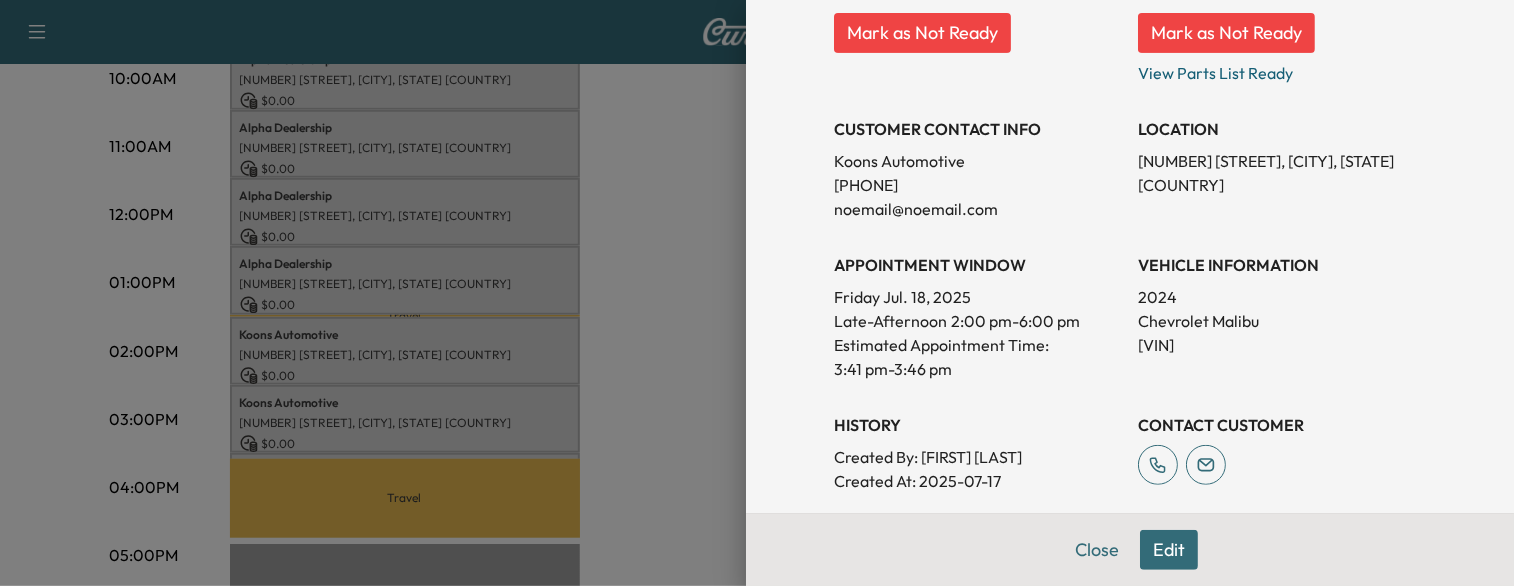 click on "[VIN]" at bounding box center [1282, 345] 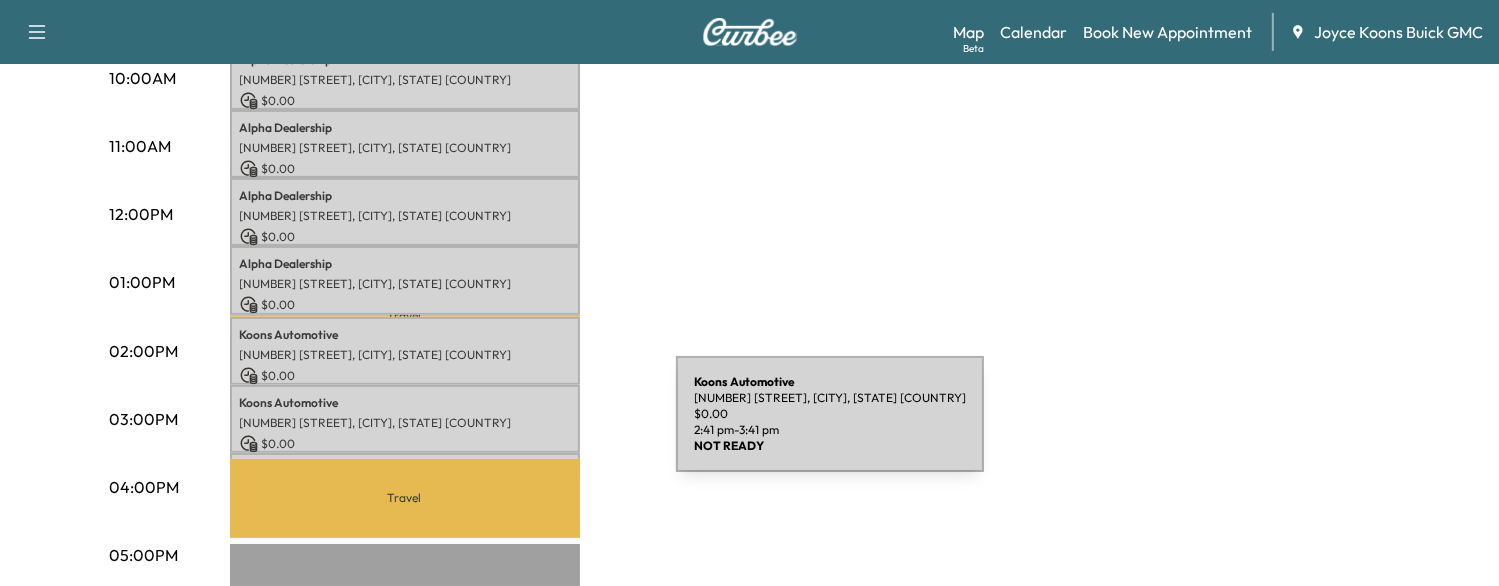 click on "[NUMBER] [STREET], [CITY], [STATE] [COUNTRY]" at bounding box center [405, 423] 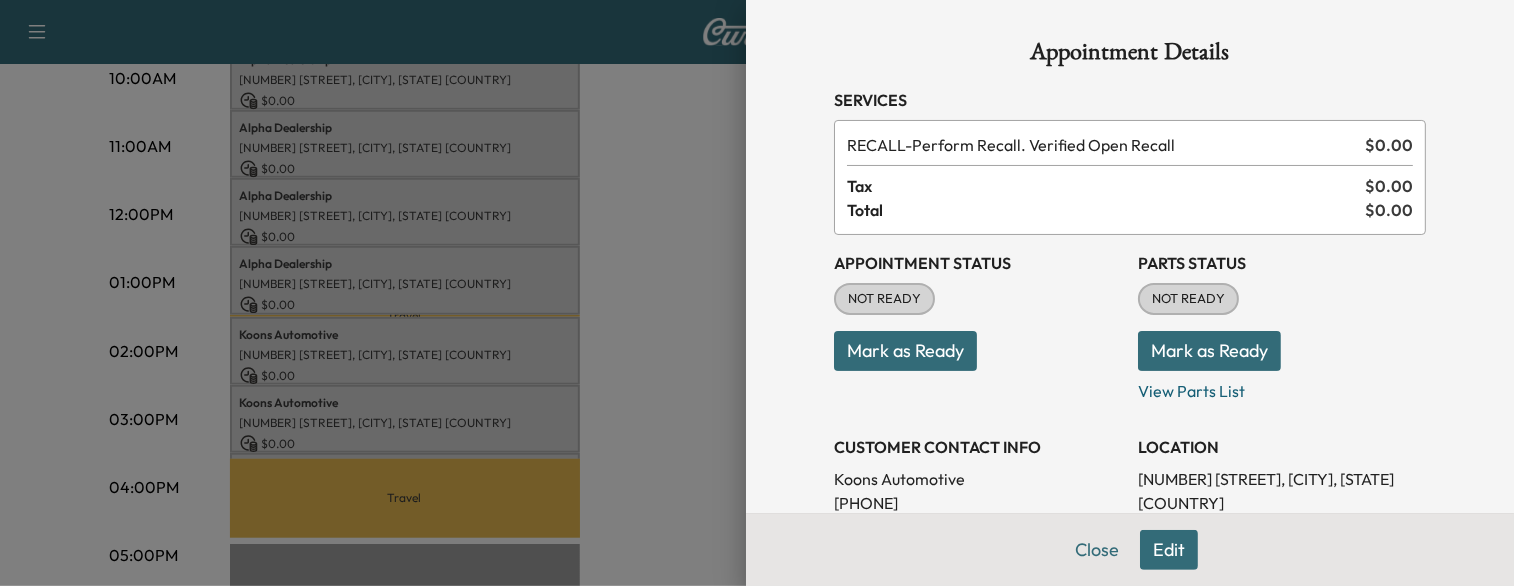 click on "Mark as Ready" at bounding box center [905, 351] 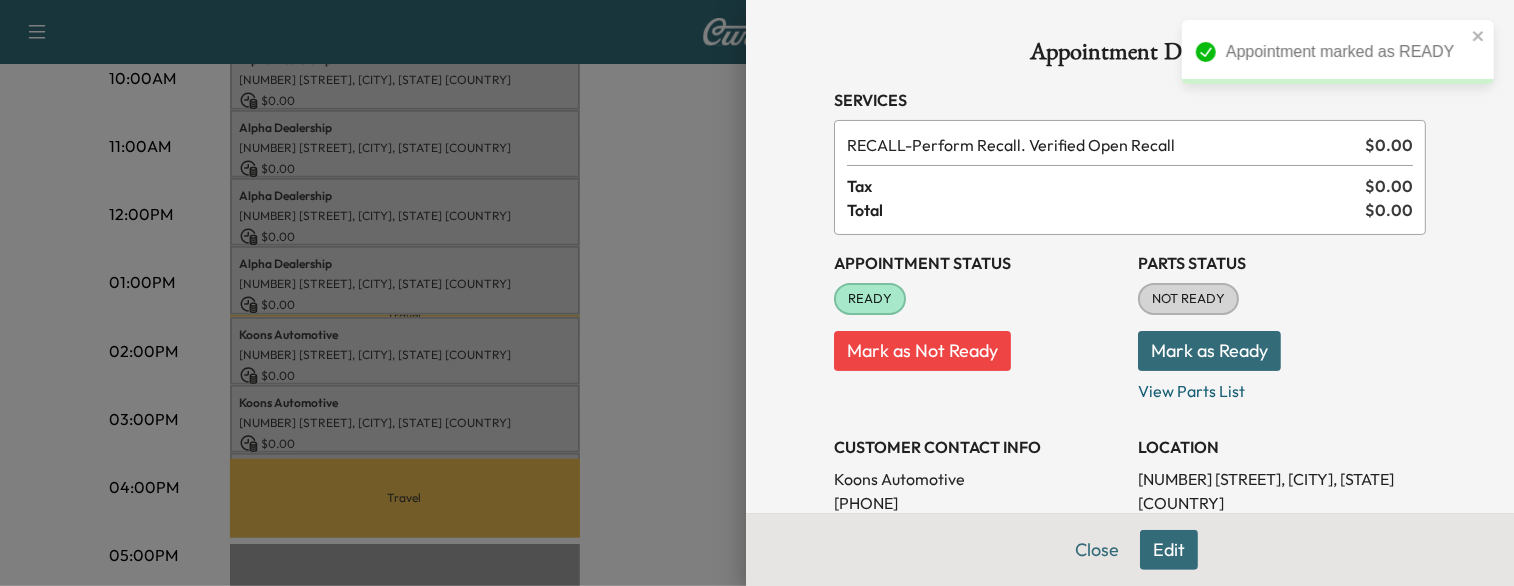 click on "Mark as Ready" at bounding box center [1209, 351] 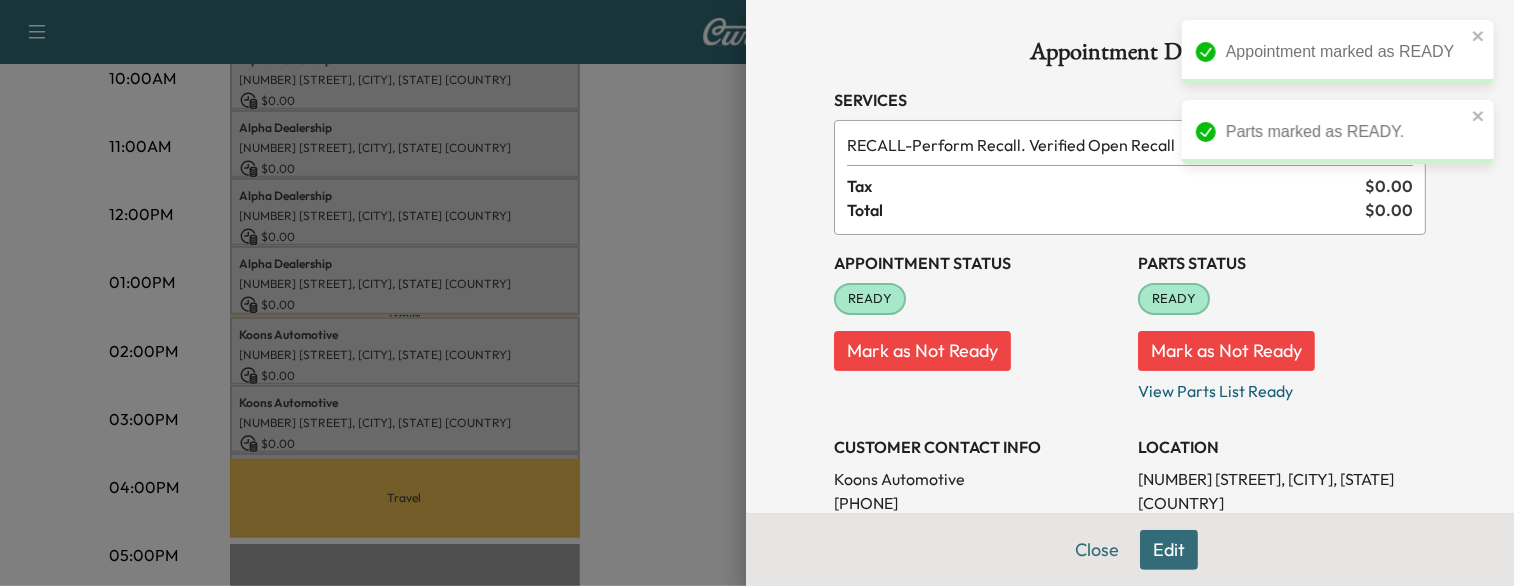 click at bounding box center (757, 293) 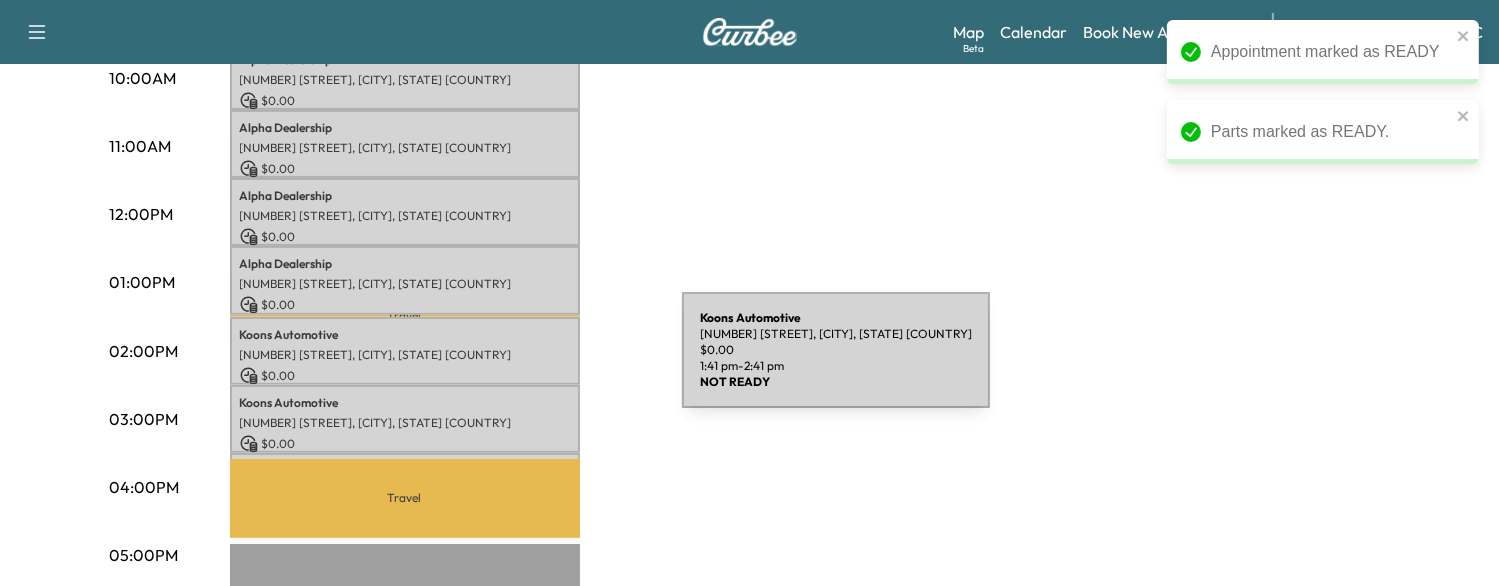 click on "[COMPANY]    Automotive [NUMBER] [STREET], [CITY], [STATE]   $ 0.00 1:41 pm  -  2:41 pm" at bounding box center (405, 351) 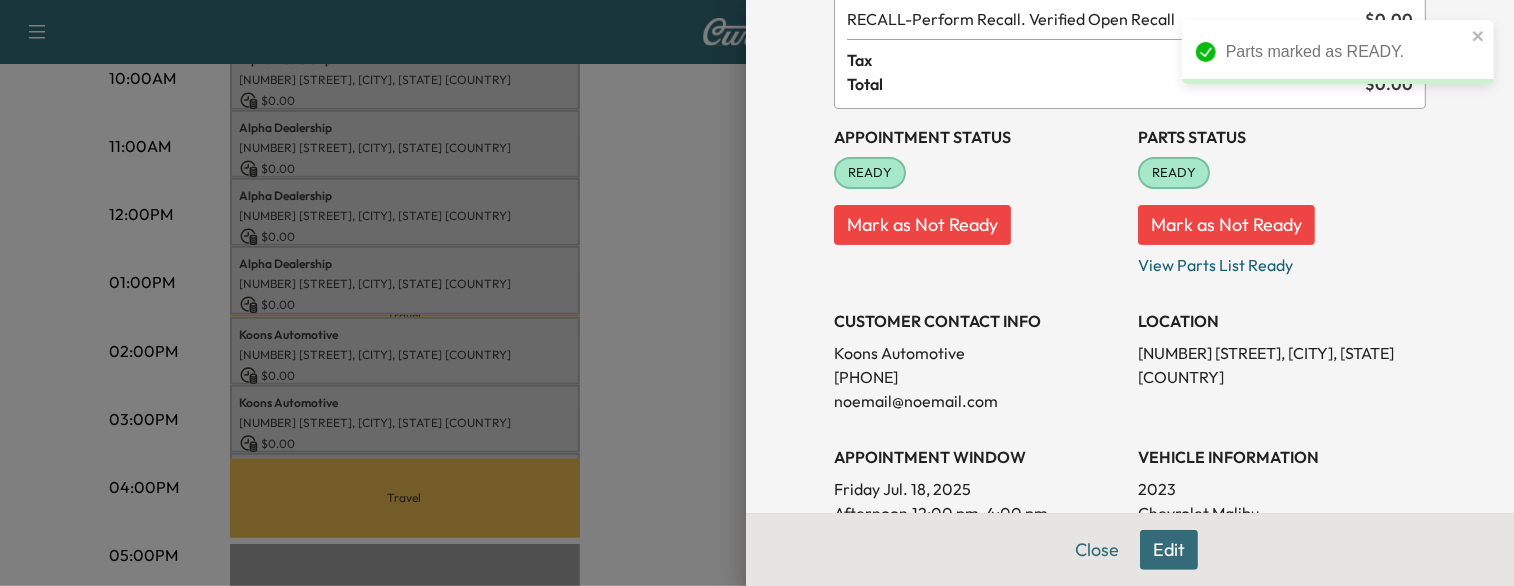 scroll, scrollTop: 122, scrollLeft: 0, axis: vertical 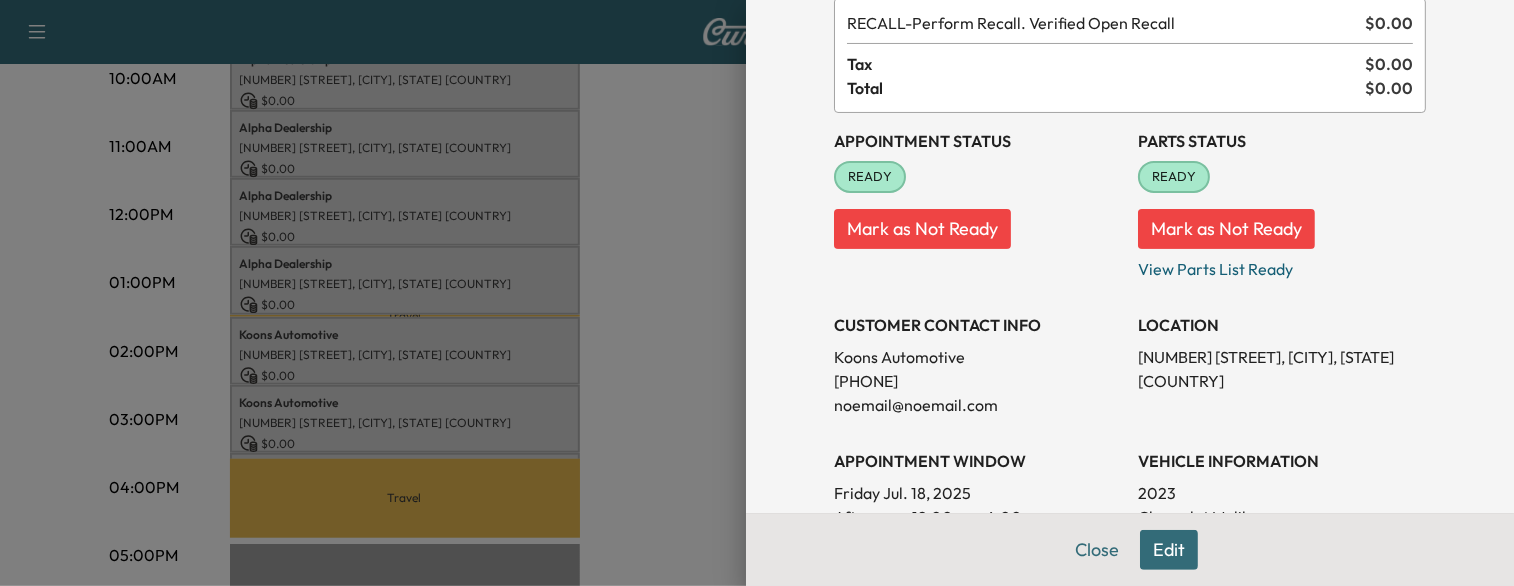 click at bounding box center (757, 293) 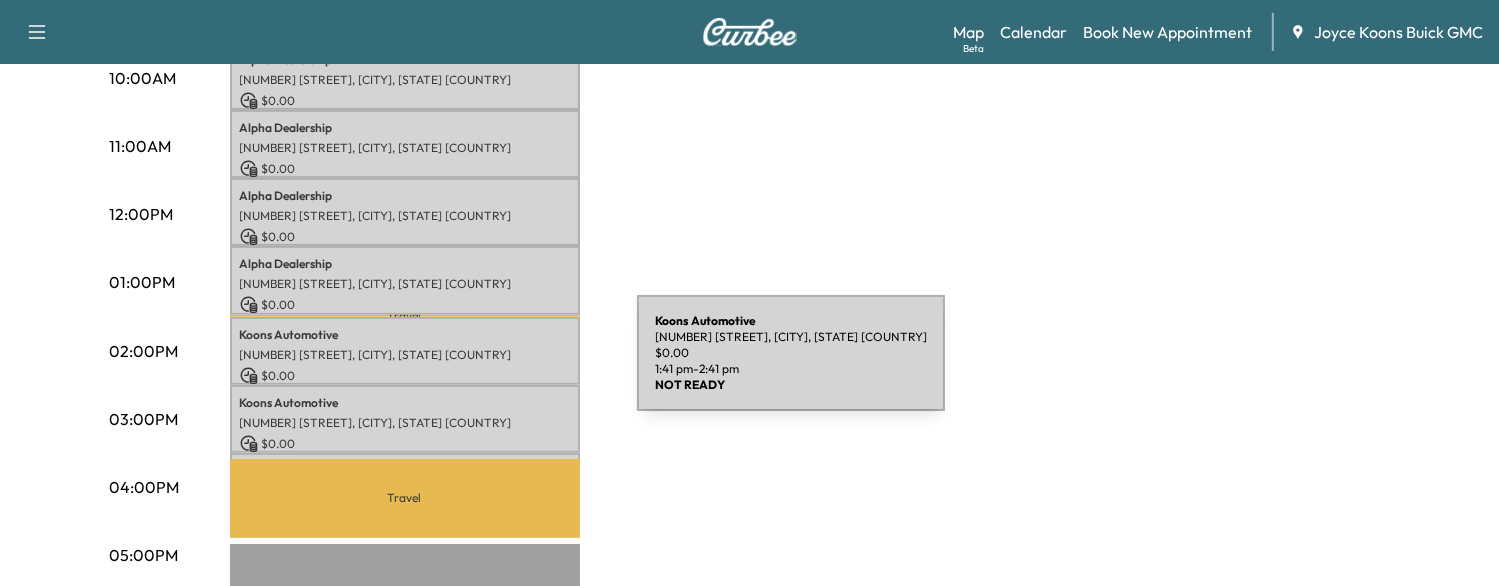 click on "$ 0.00" at bounding box center (405, 376) 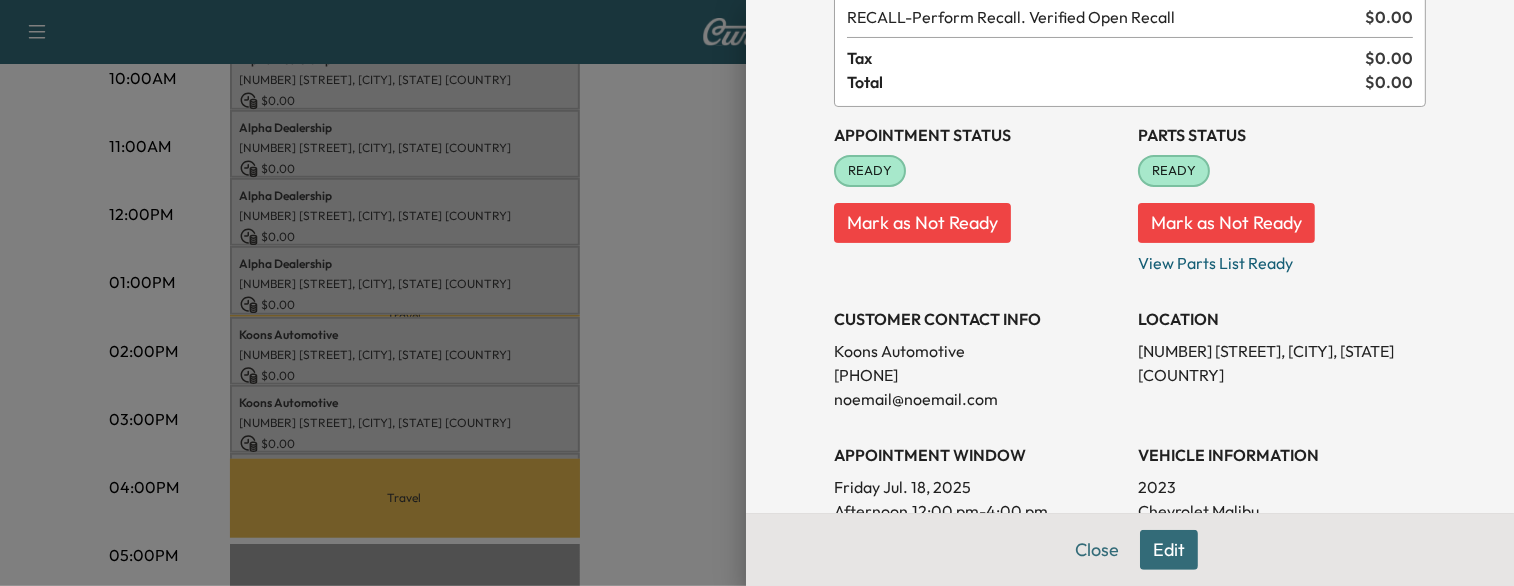 scroll, scrollTop: 132, scrollLeft: 0, axis: vertical 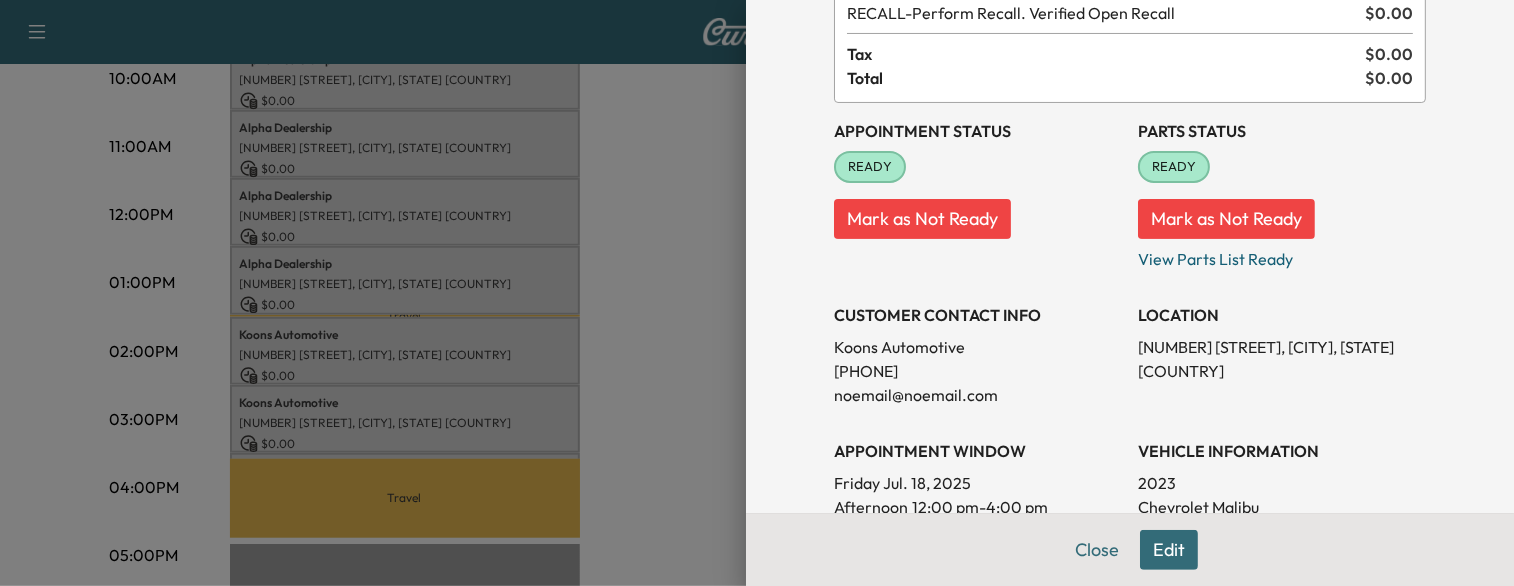 click at bounding box center (757, 293) 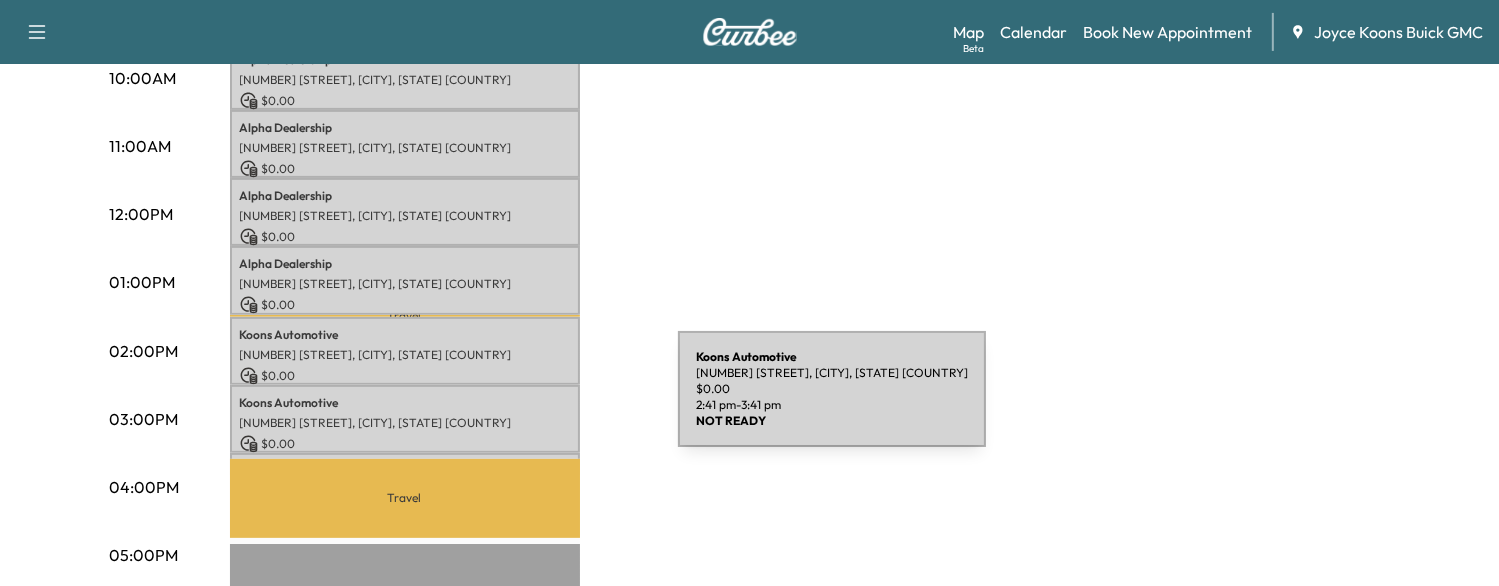 click on "[COMPANY]    Automotive" at bounding box center (405, 403) 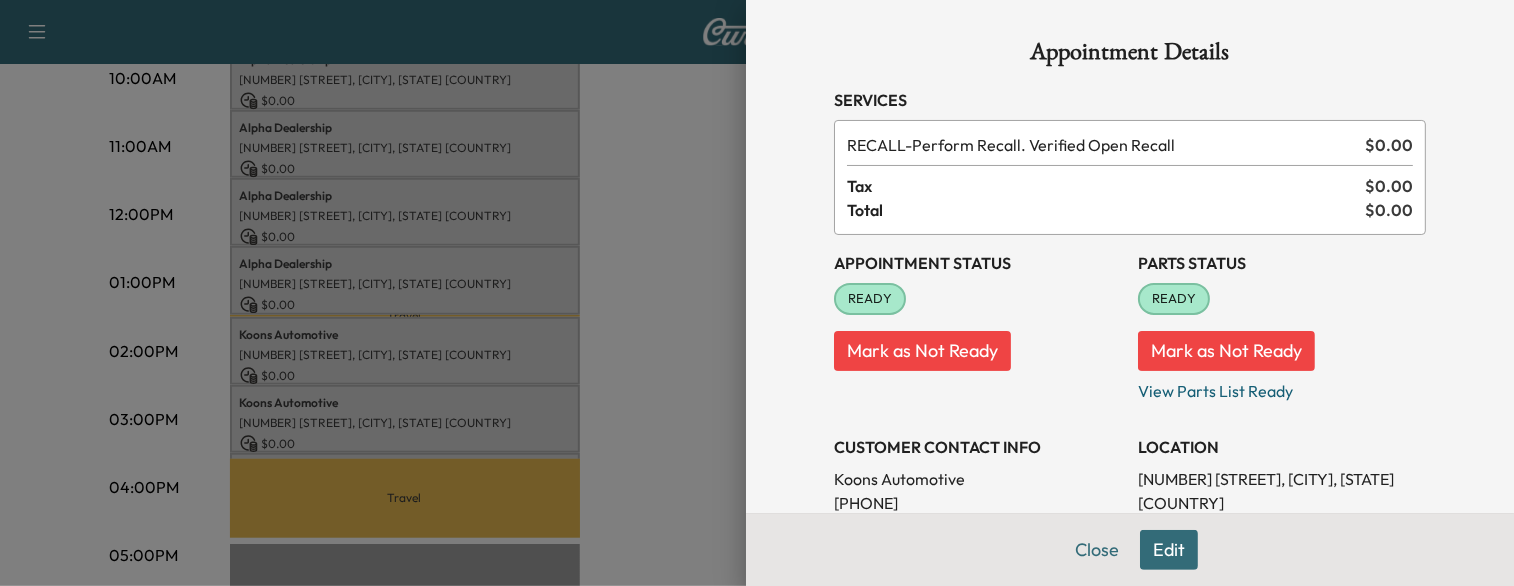 scroll, scrollTop: 179, scrollLeft: 0, axis: vertical 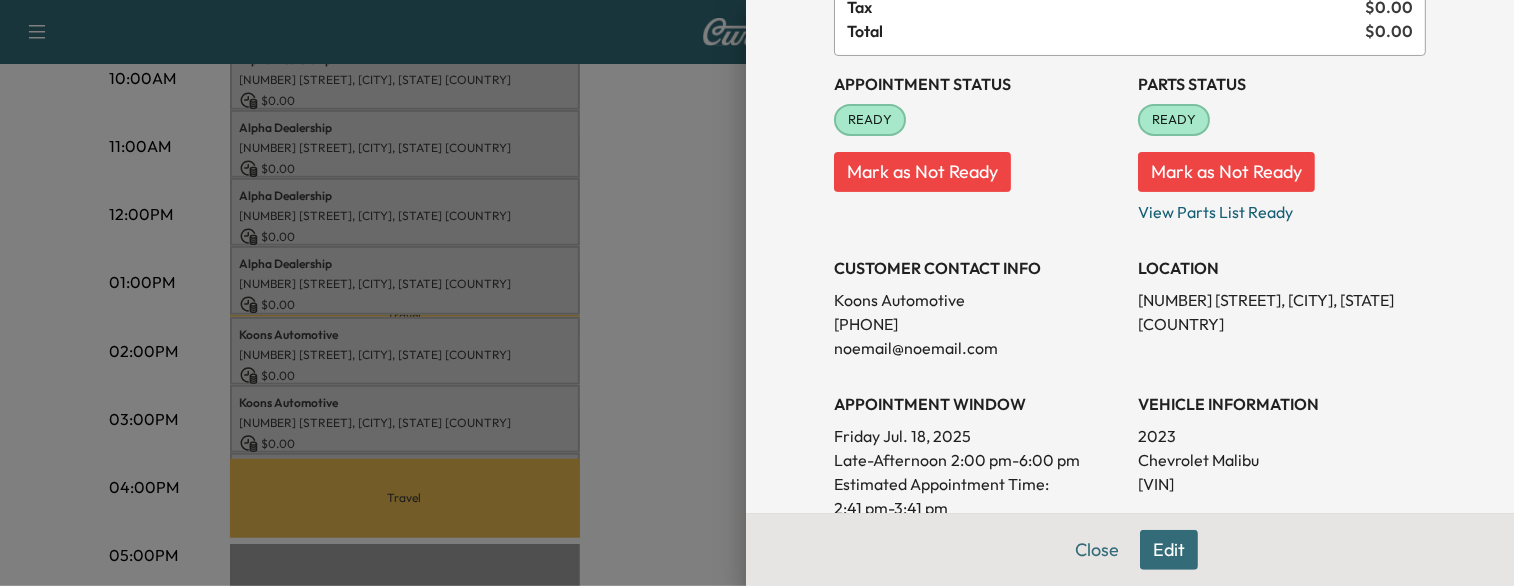 click at bounding box center [757, 293] 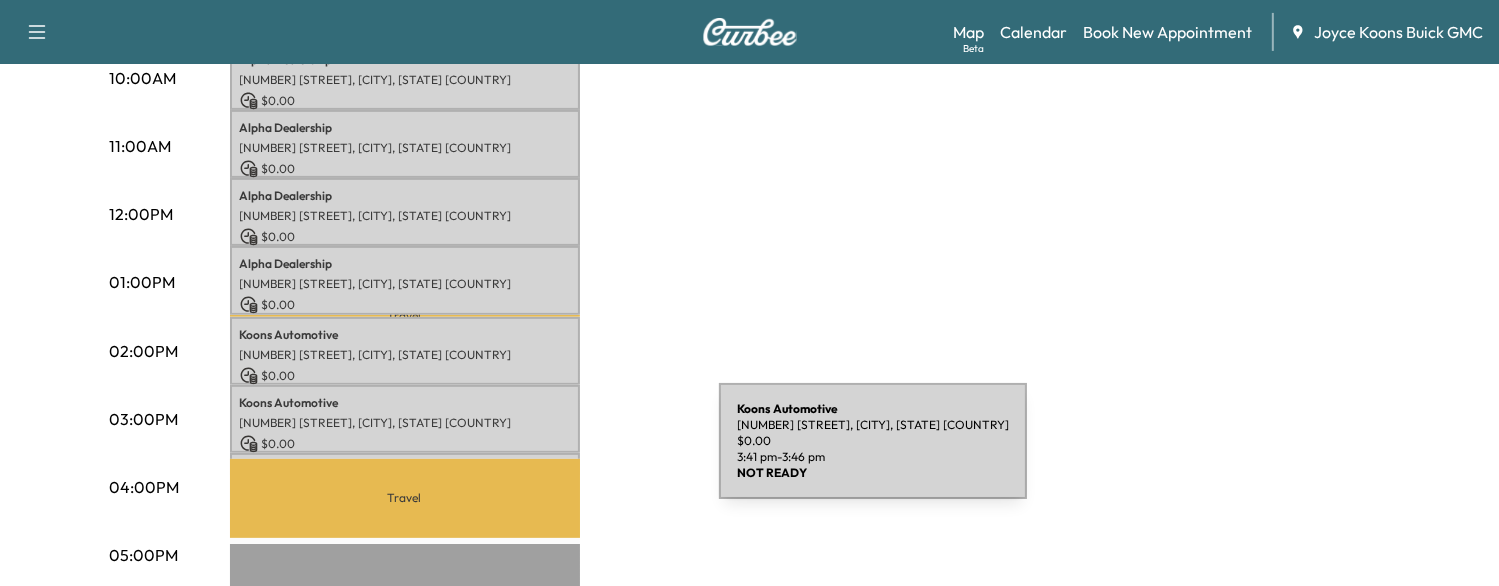 click on "[COMPANY]    Automotive [NUMBER] [STREET], [CITY], [STATE]   $ 0.00 3:41 pm  -  3:46 pm" at bounding box center [405, 463] 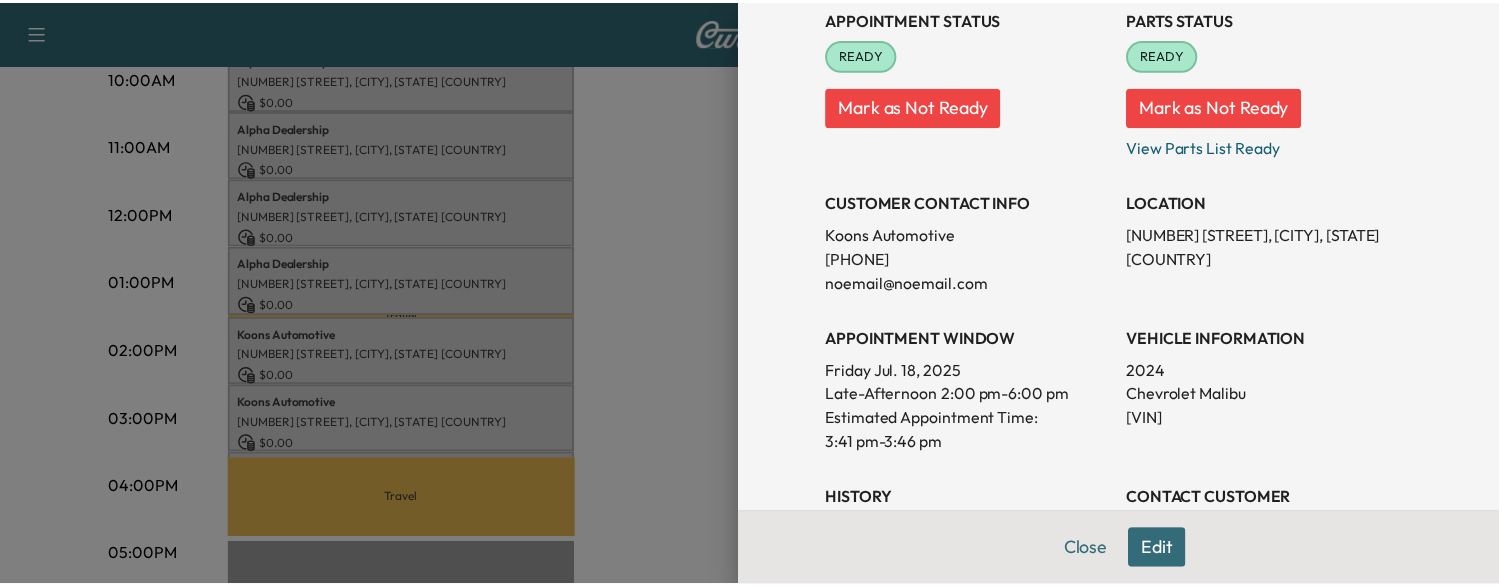 scroll, scrollTop: 246, scrollLeft: 0, axis: vertical 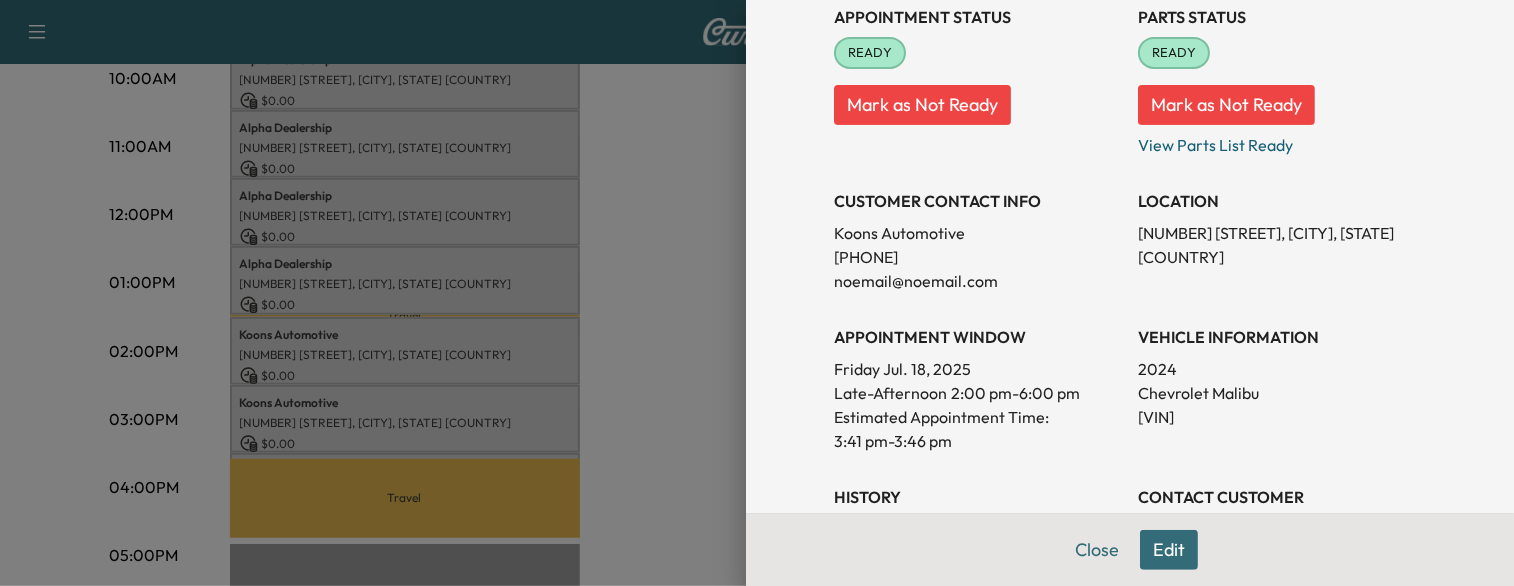 click at bounding box center [757, 293] 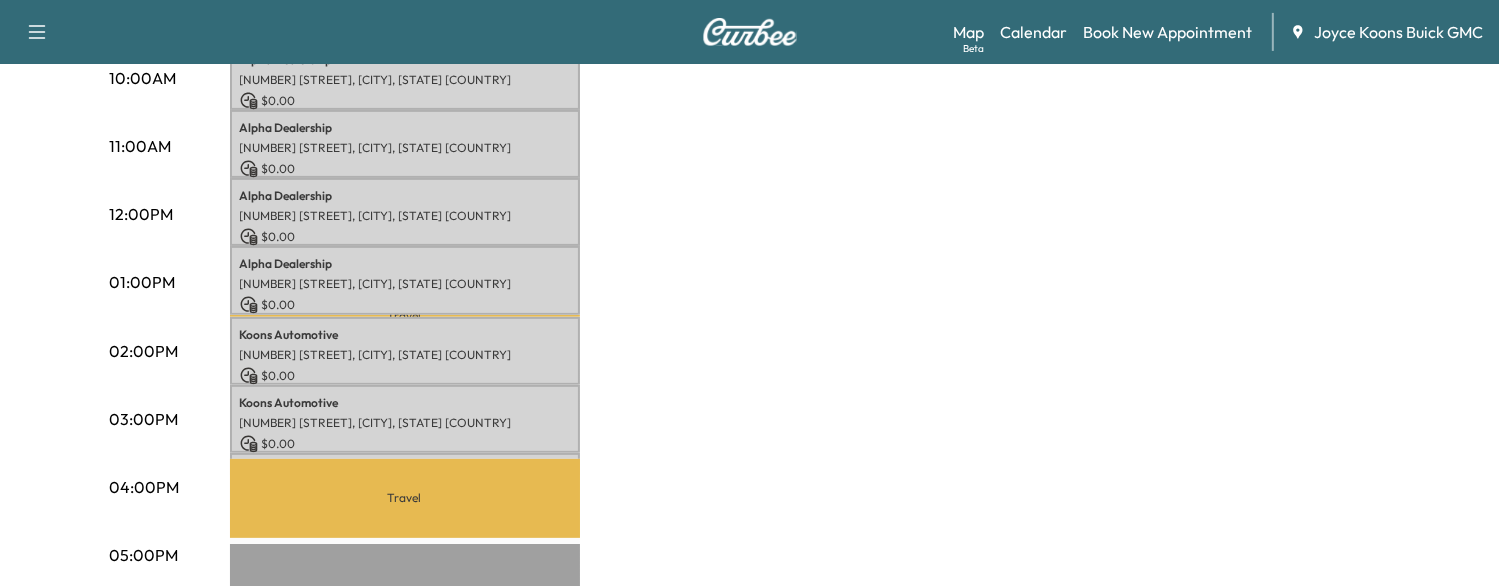 click on "Travel" at bounding box center [405, 498] 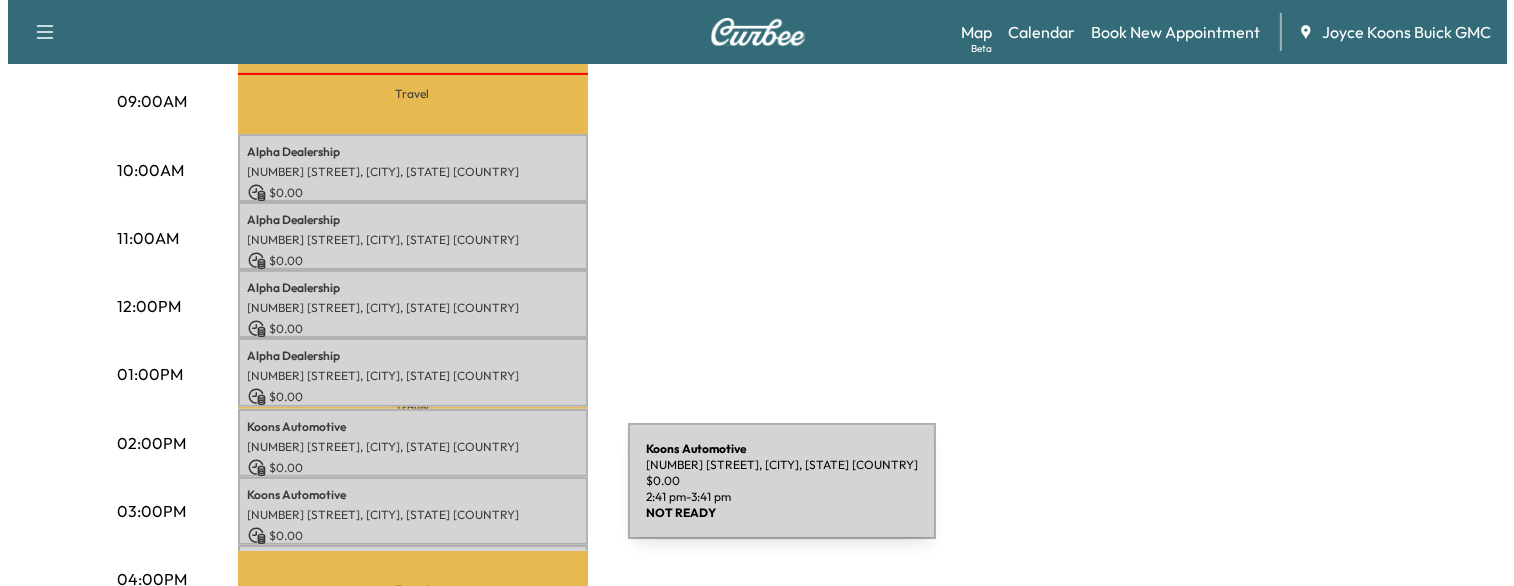 scroll, scrollTop: 579, scrollLeft: 0, axis: vertical 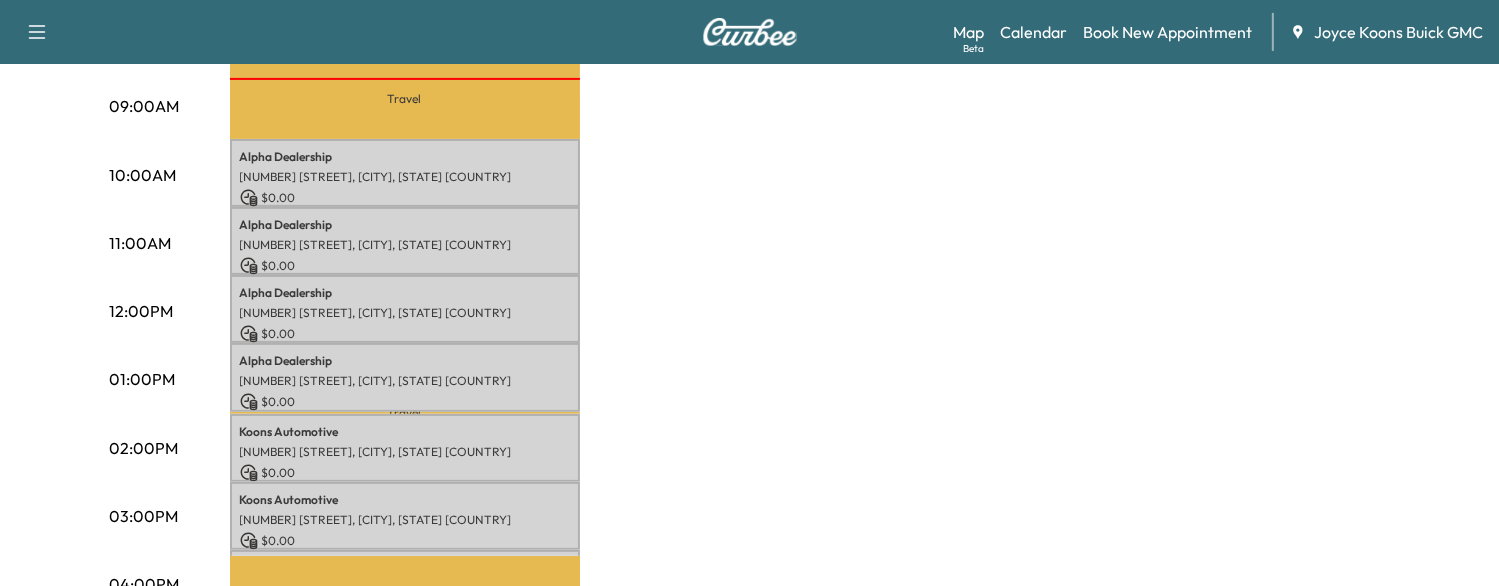click on "Travel" at bounding box center (405, 413) 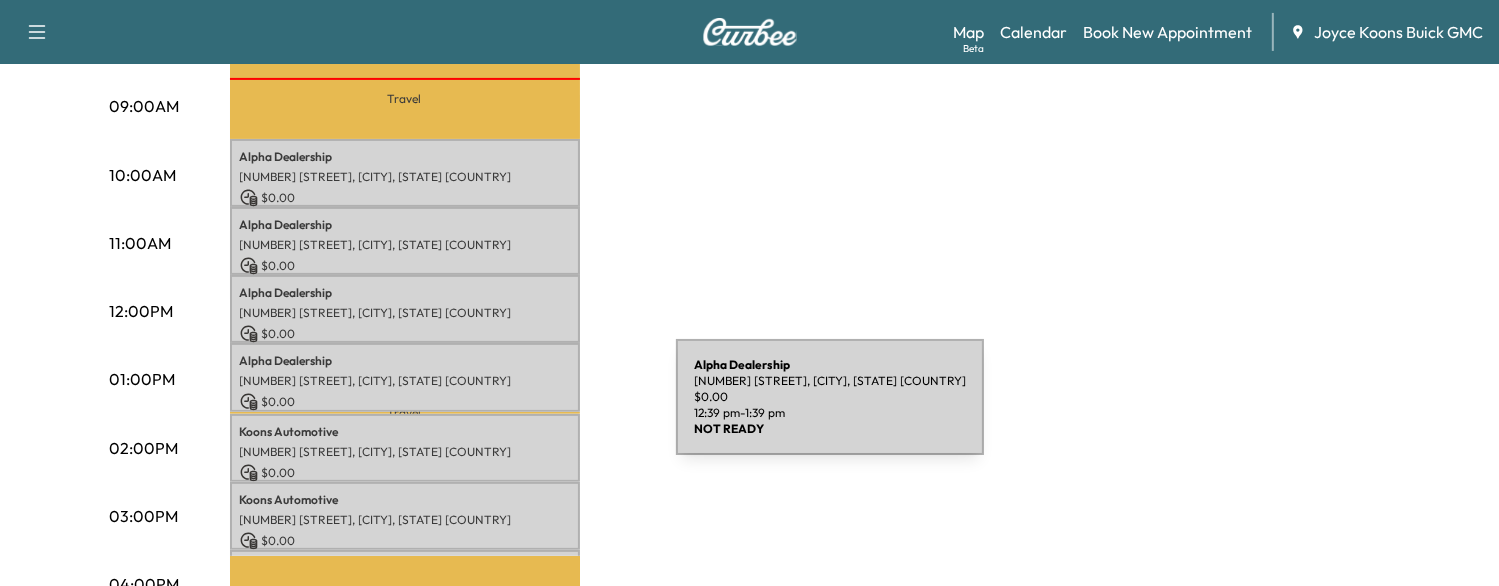 click on "$ 0.00" at bounding box center (405, 402) 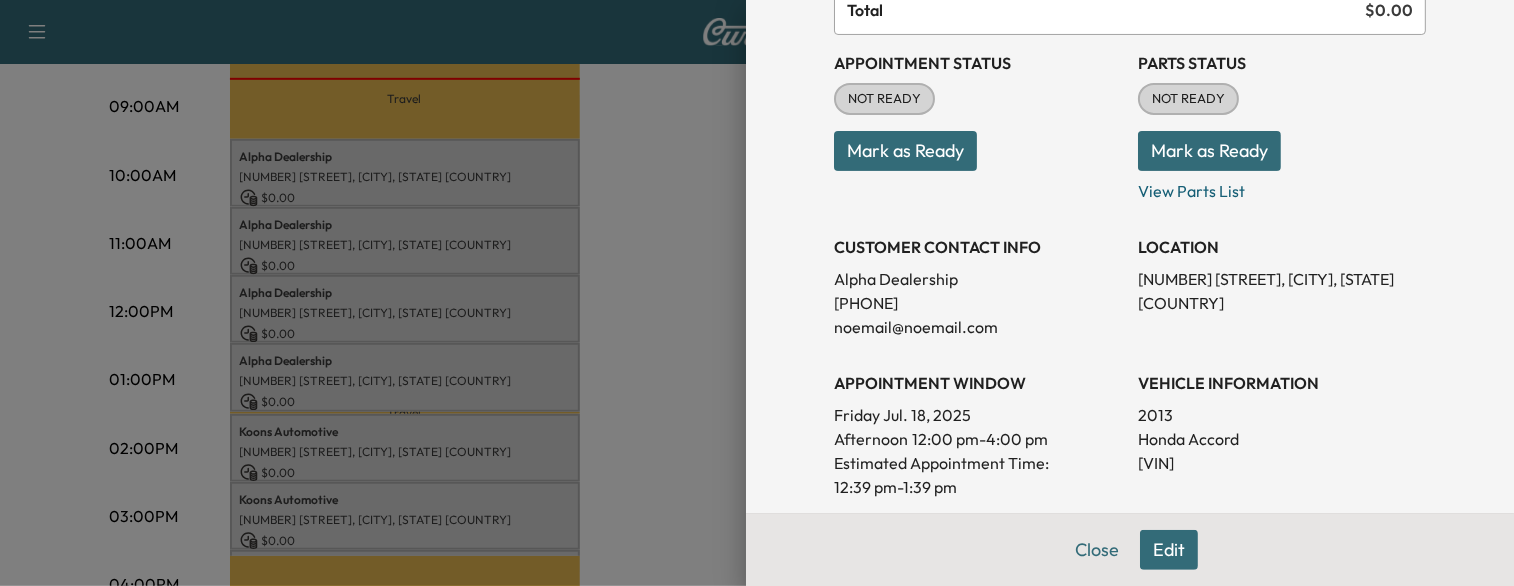scroll, scrollTop: 208, scrollLeft: 0, axis: vertical 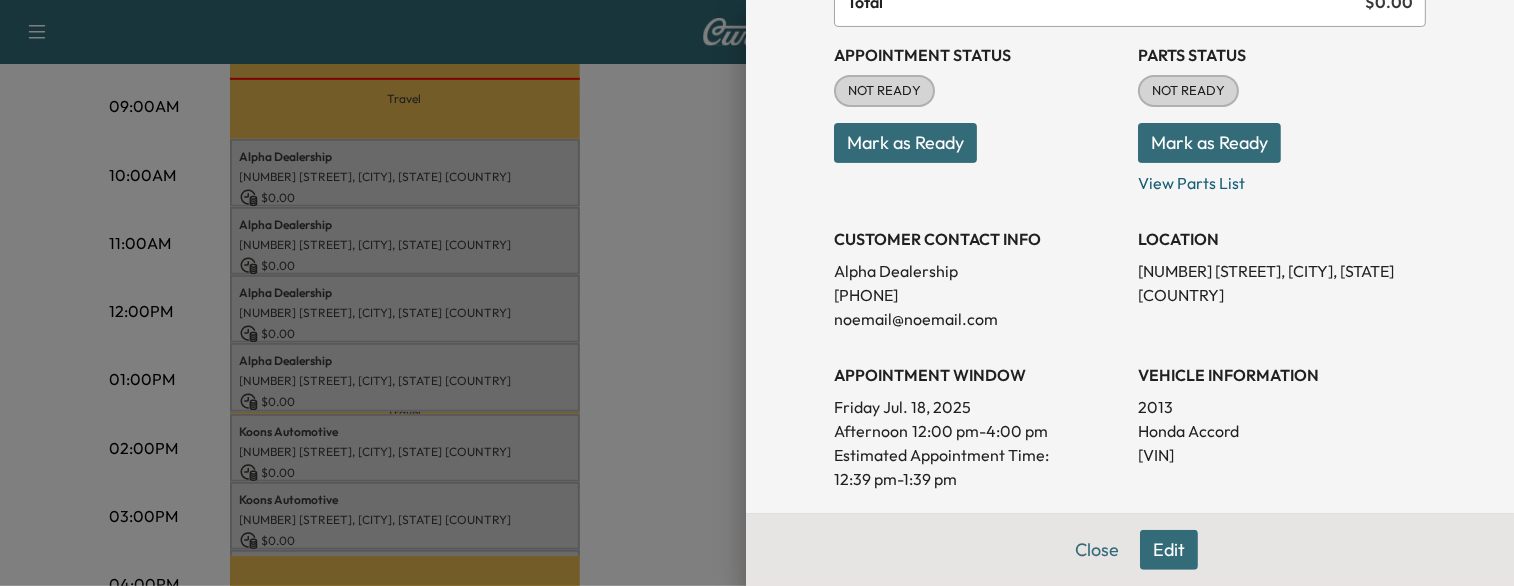 click at bounding box center (757, 293) 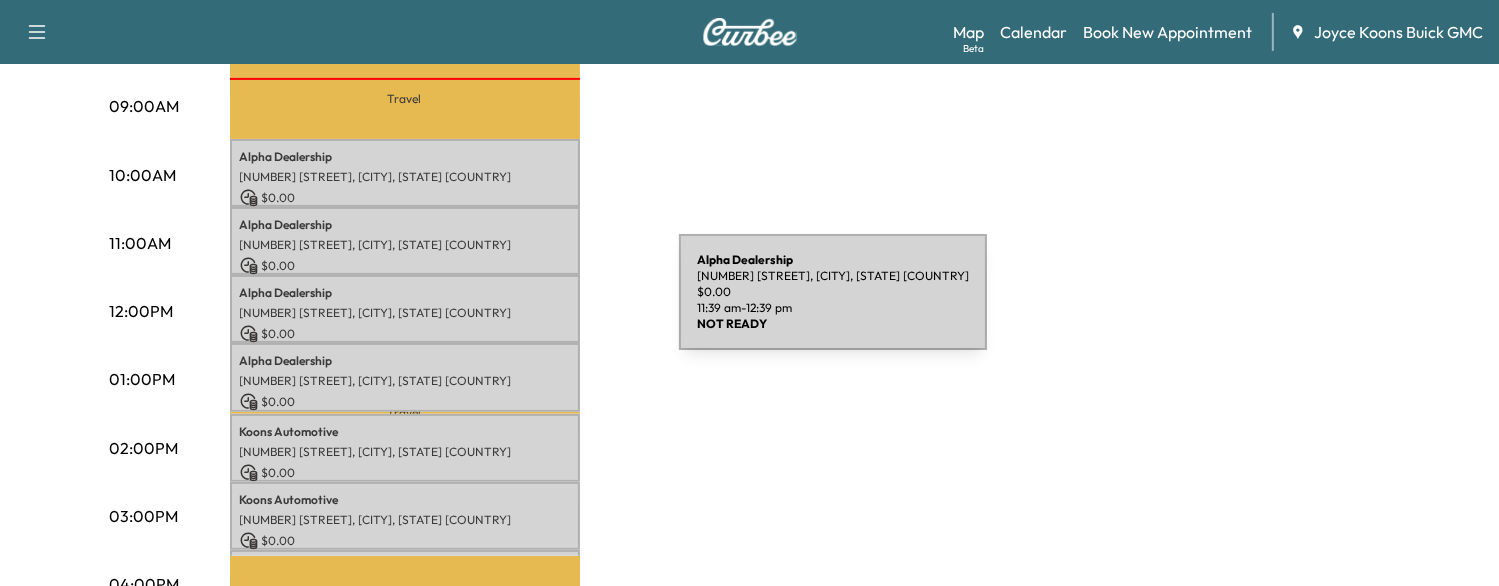click on "[NUMBER] [STREET], [CITY], [STATE] [COUNTRY]" at bounding box center (405, 313) 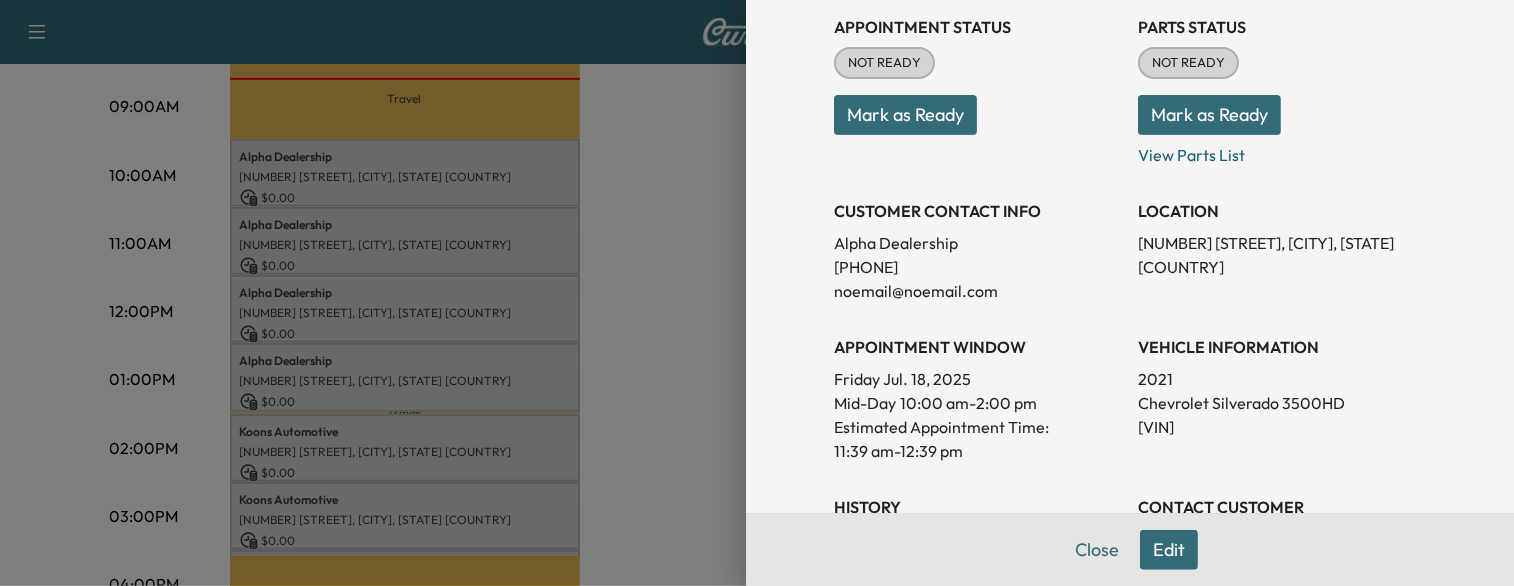 scroll, scrollTop: 248, scrollLeft: 0, axis: vertical 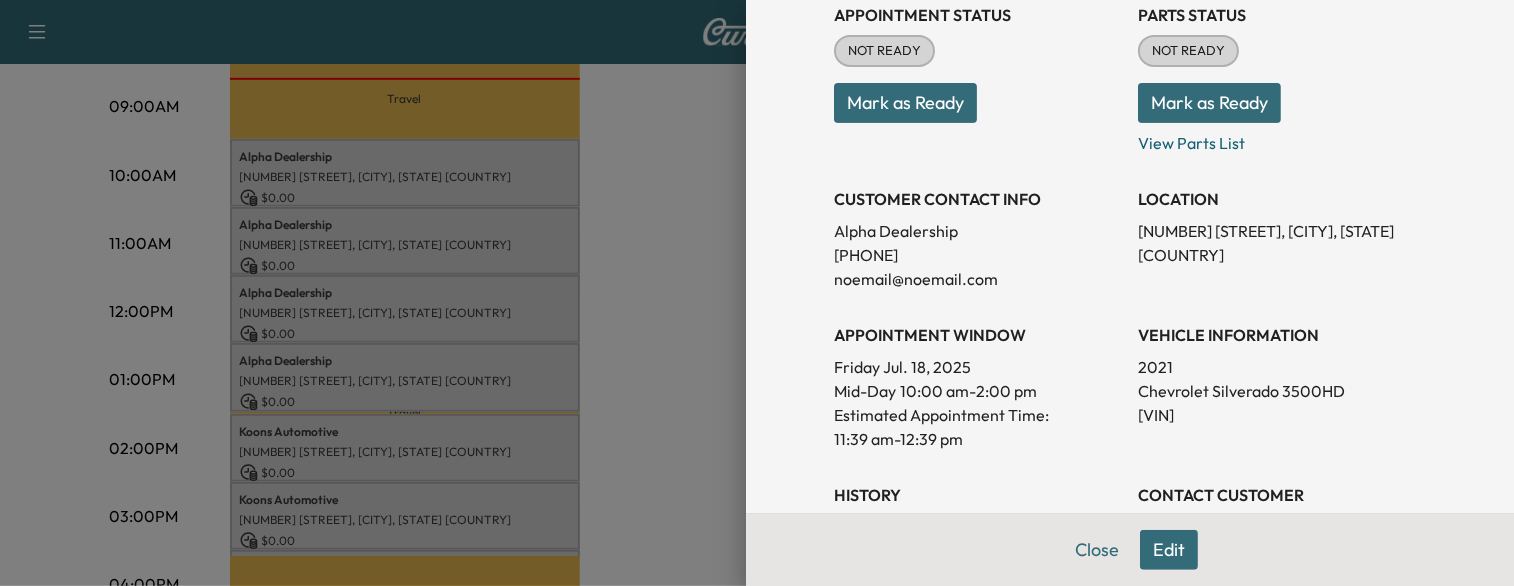 drag, startPoint x: 575, startPoint y: 362, endPoint x: 470, endPoint y: 380, distance: 106.531685 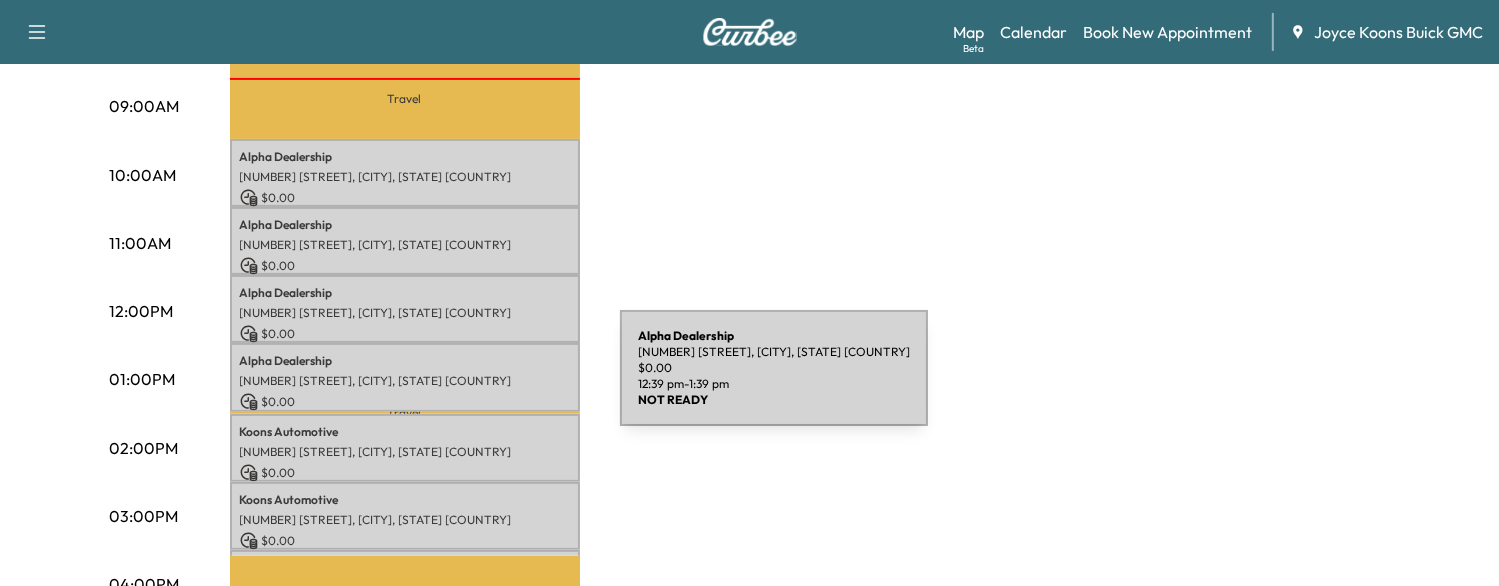 click on "[NUMBER] [STREET], [CITY], [STATE] [COUNTRY]" at bounding box center [405, 381] 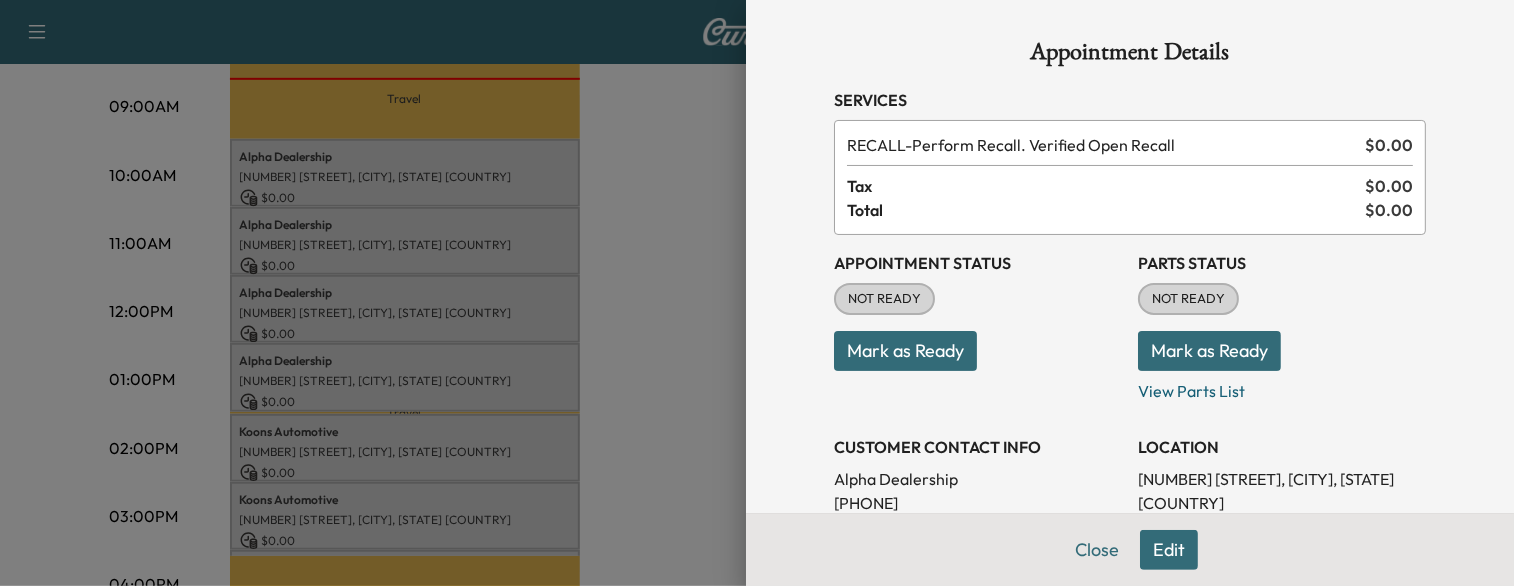 click on "Mark as Ready" at bounding box center (905, 351) 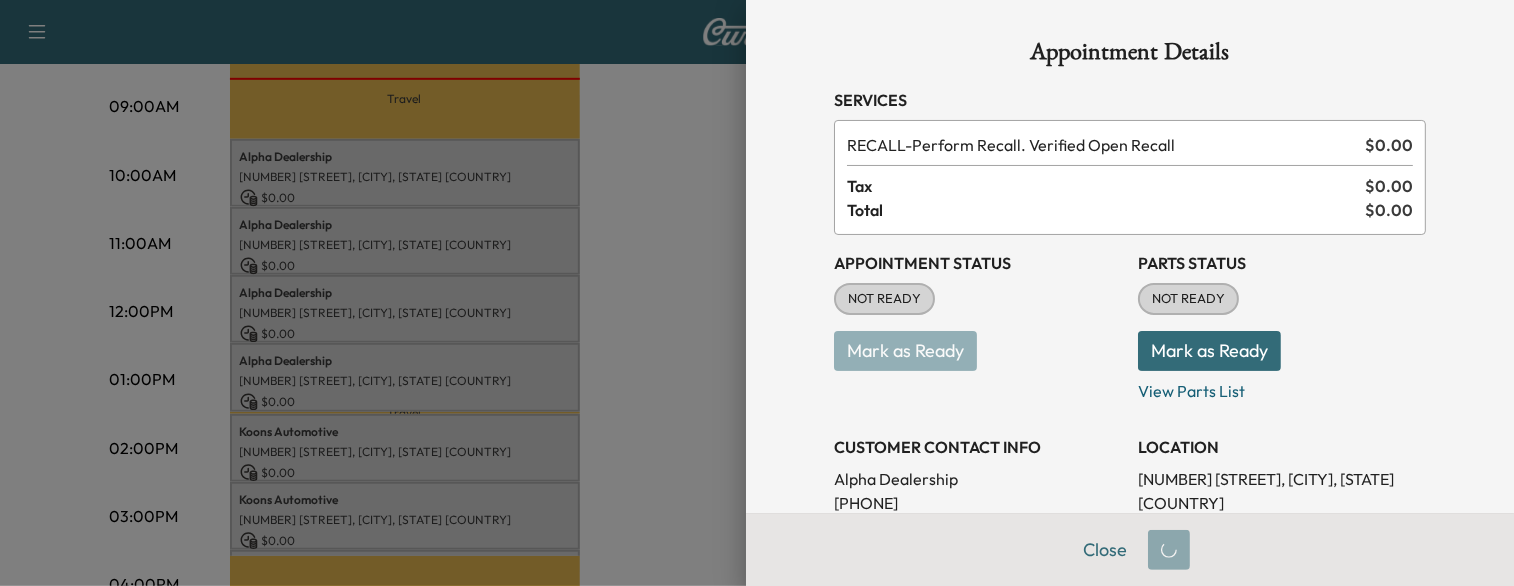 click on "Mark as Ready" at bounding box center [1209, 351] 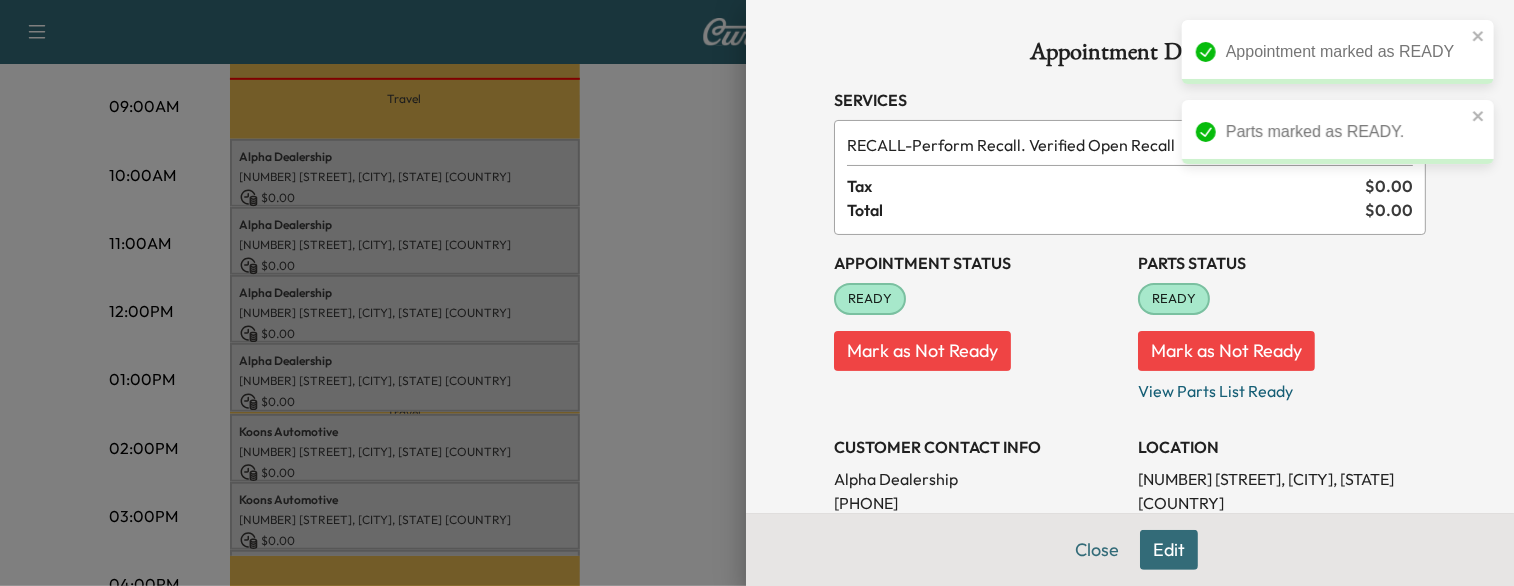 drag, startPoint x: 548, startPoint y: 330, endPoint x: 456, endPoint y: 313, distance: 93.55747 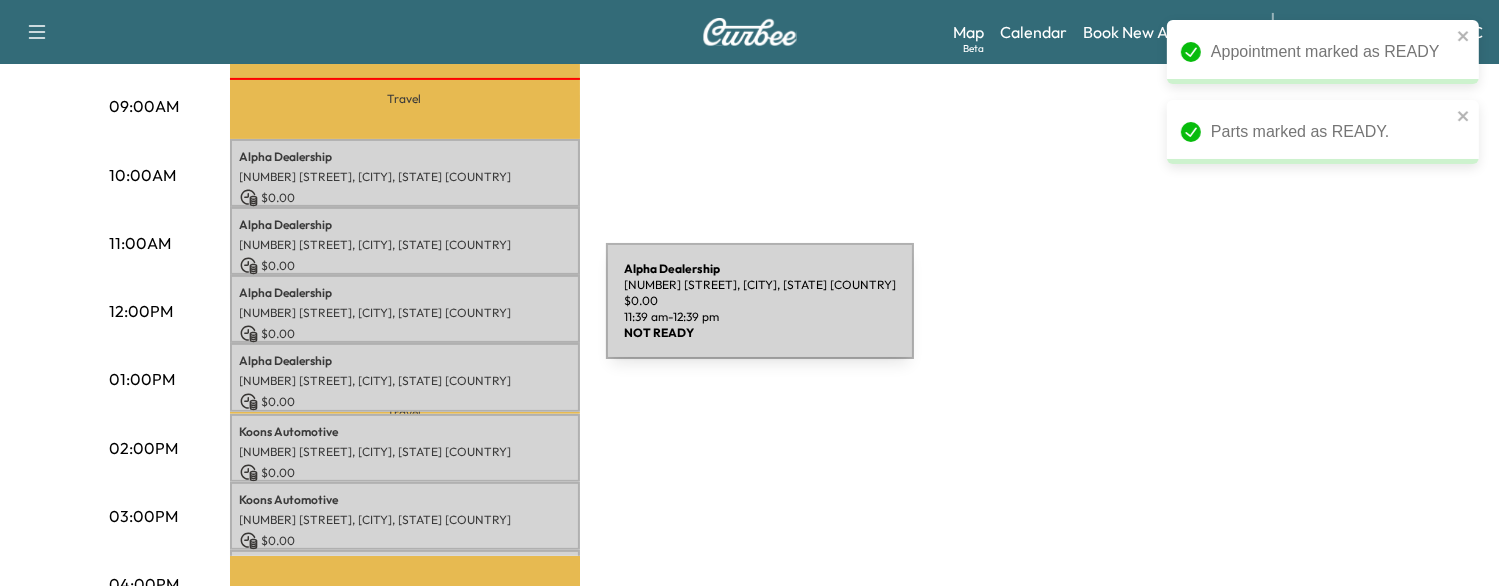 click on "[NUMBER] [STREET], [CITY], [STATE] [COUNTRY]" at bounding box center [405, 313] 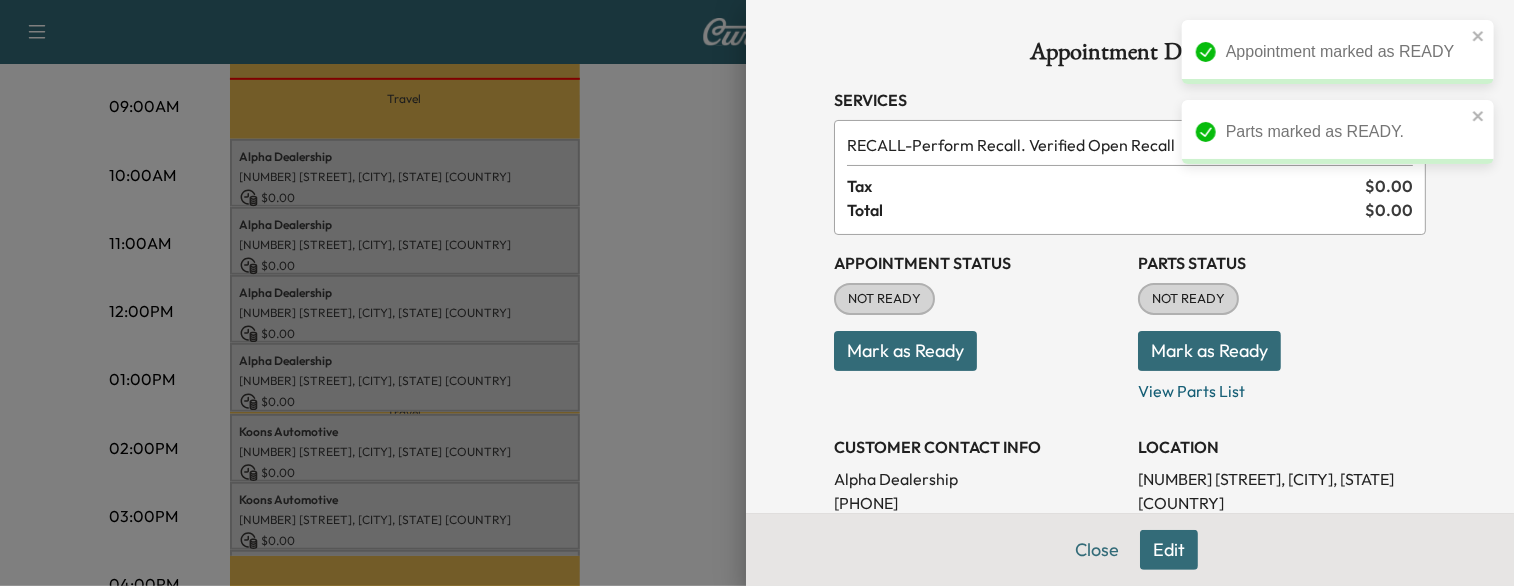 click on "Mark as Ready" at bounding box center (905, 351) 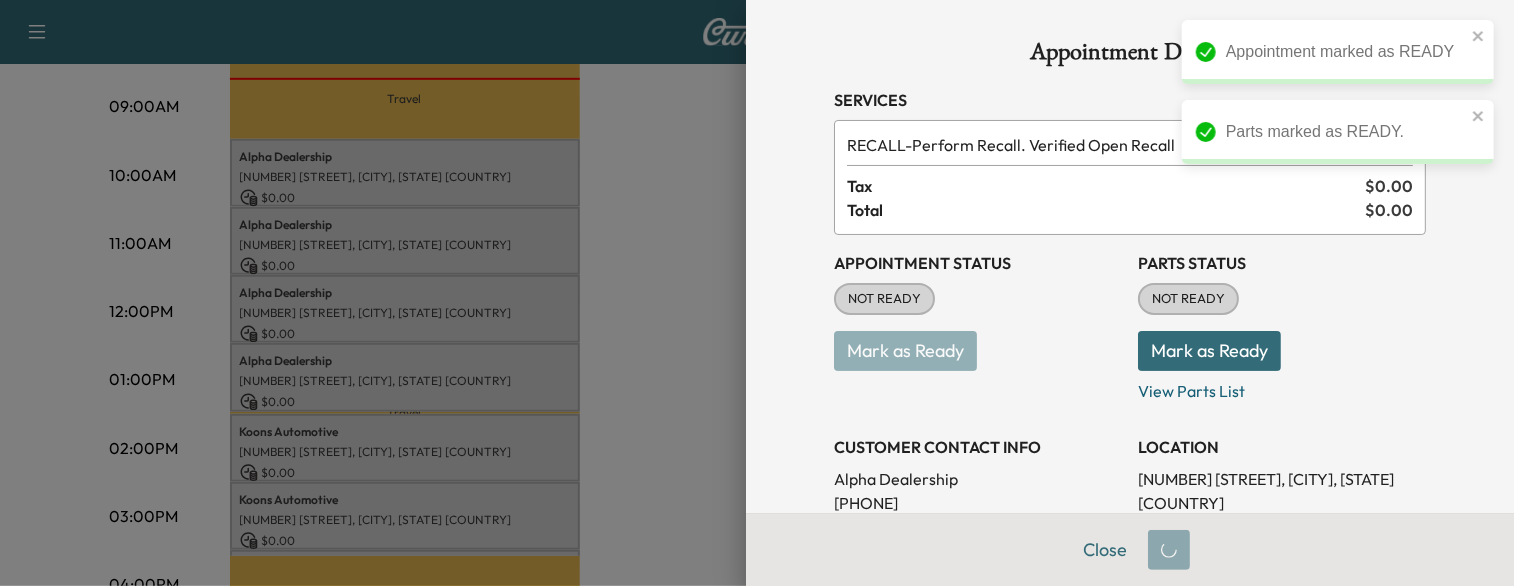 click on "Mark as Ready" at bounding box center (1209, 351) 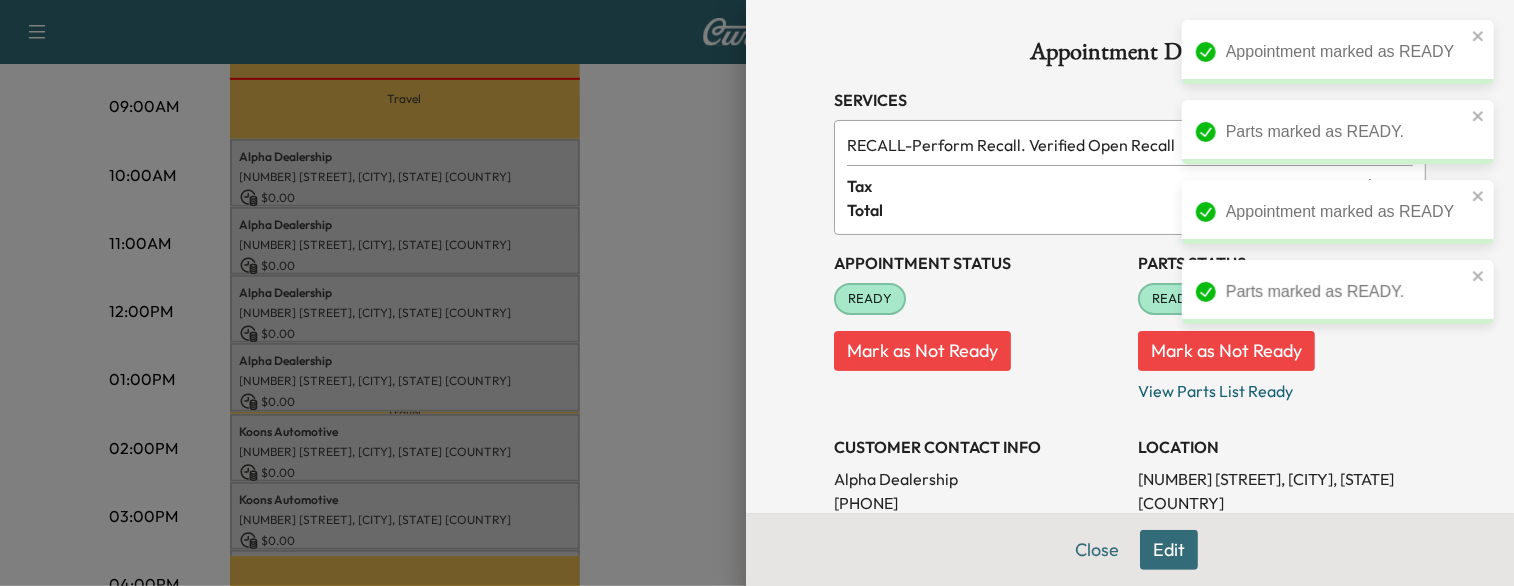 click at bounding box center [757, 293] 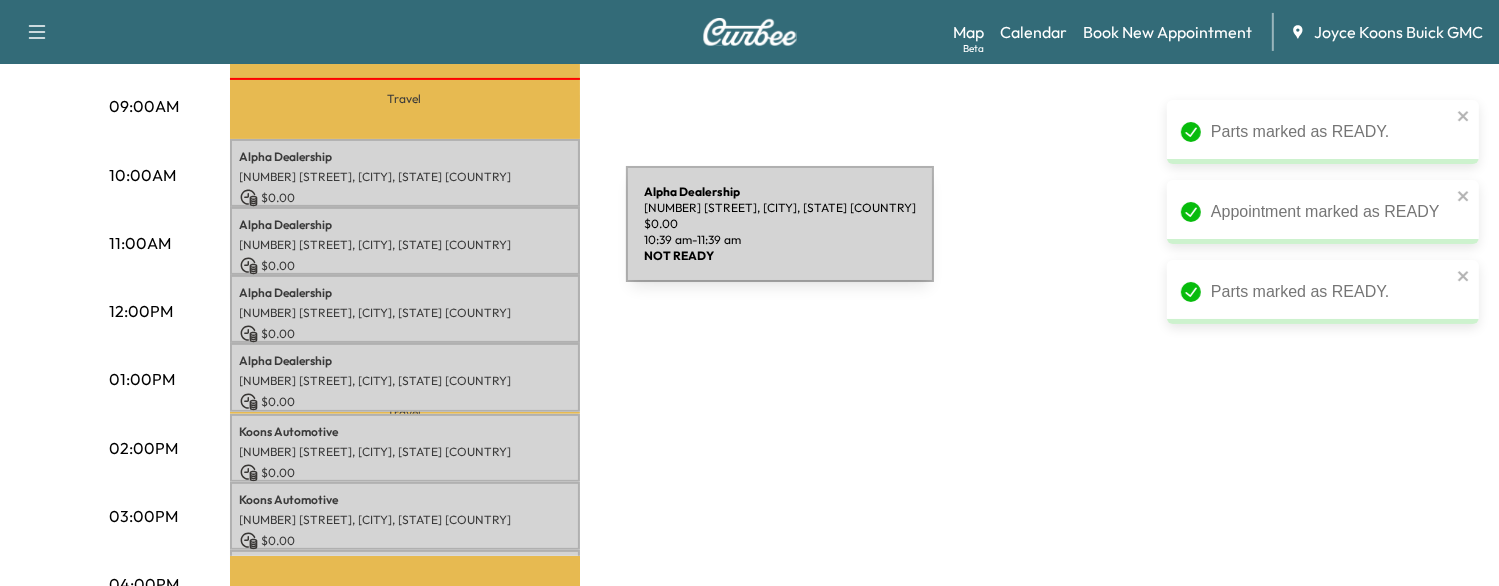 click on "[NUMBER] [STREET], [CITY], [STATE] [COUNTRY]" at bounding box center (405, 245) 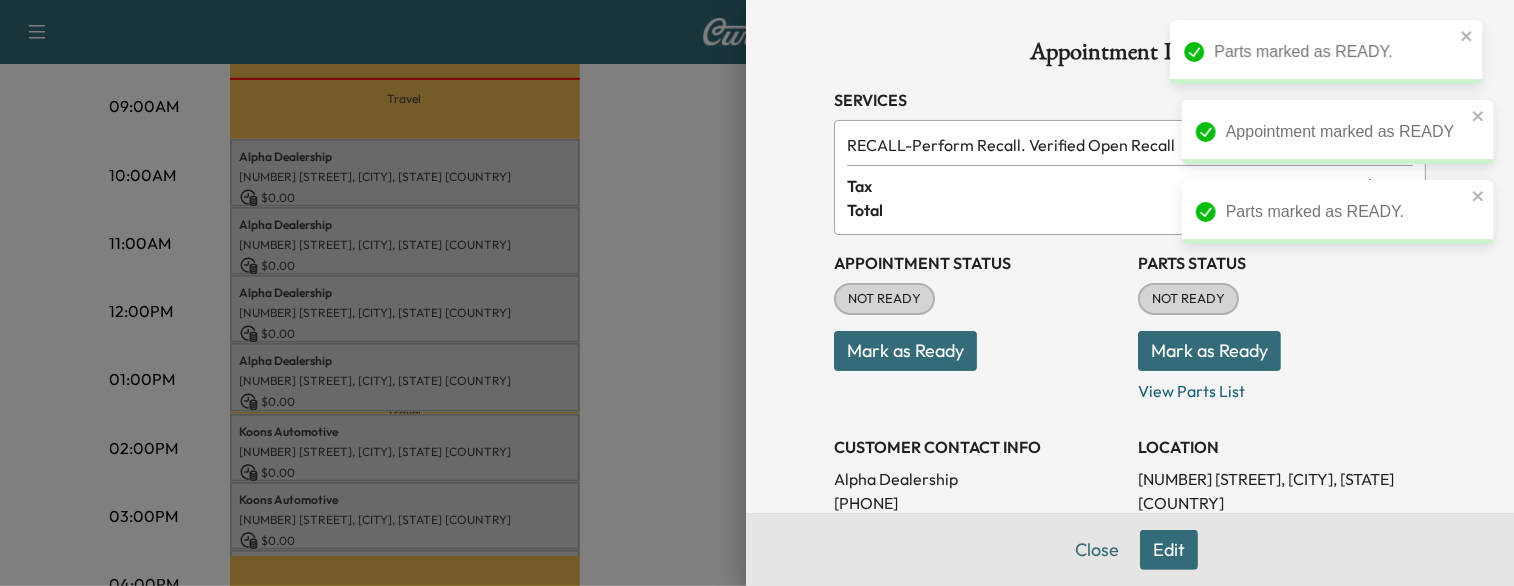 click on "Mark as Ready" at bounding box center (905, 351) 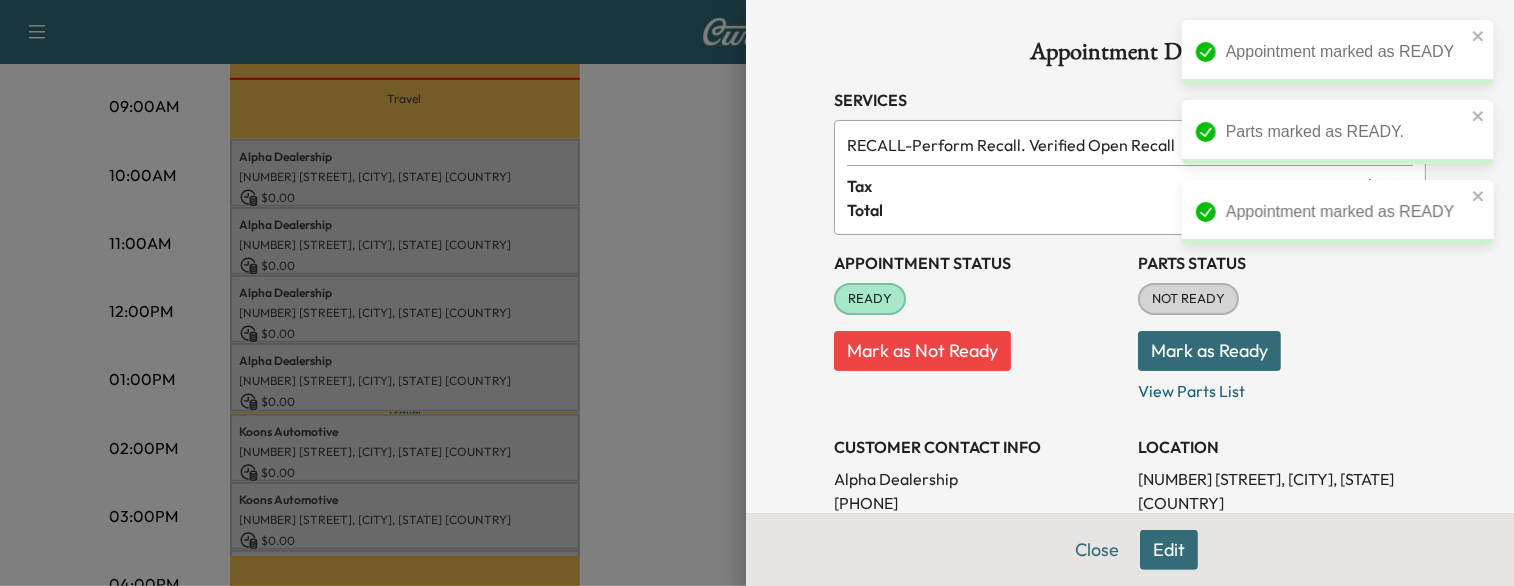 click on "Mark as Ready" at bounding box center [1209, 351] 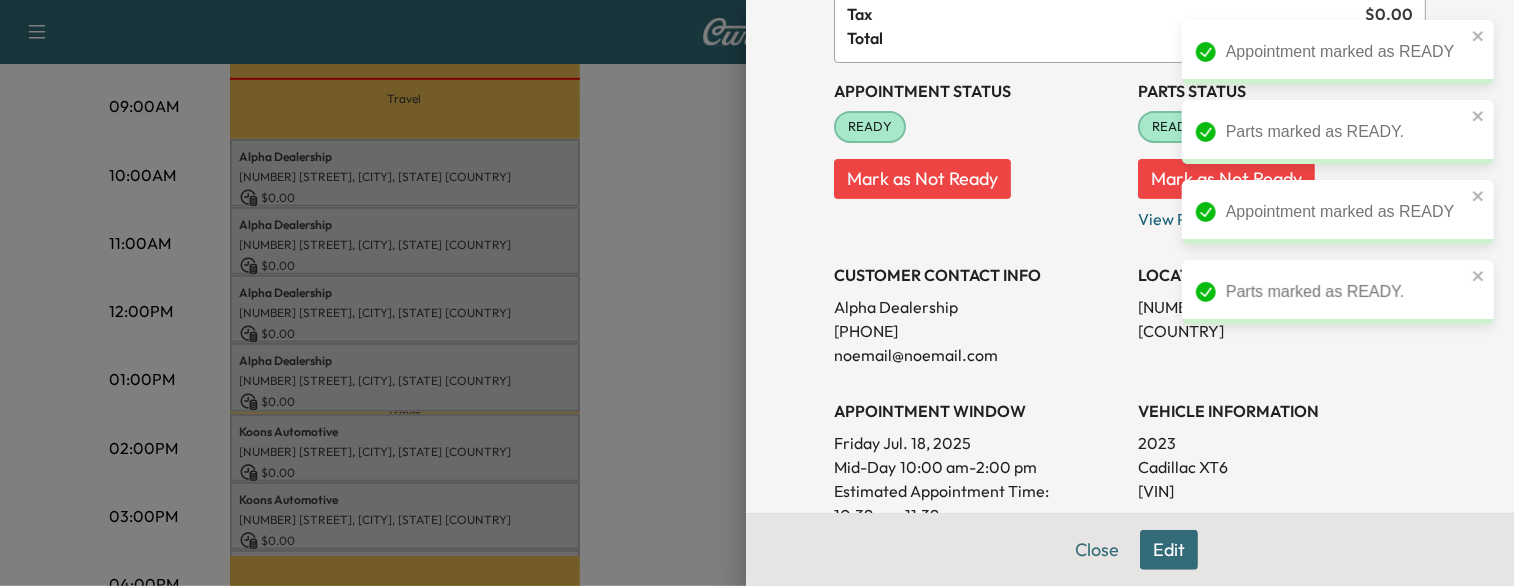 scroll, scrollTop: 172, scrollLeft: 0, axis: vertical 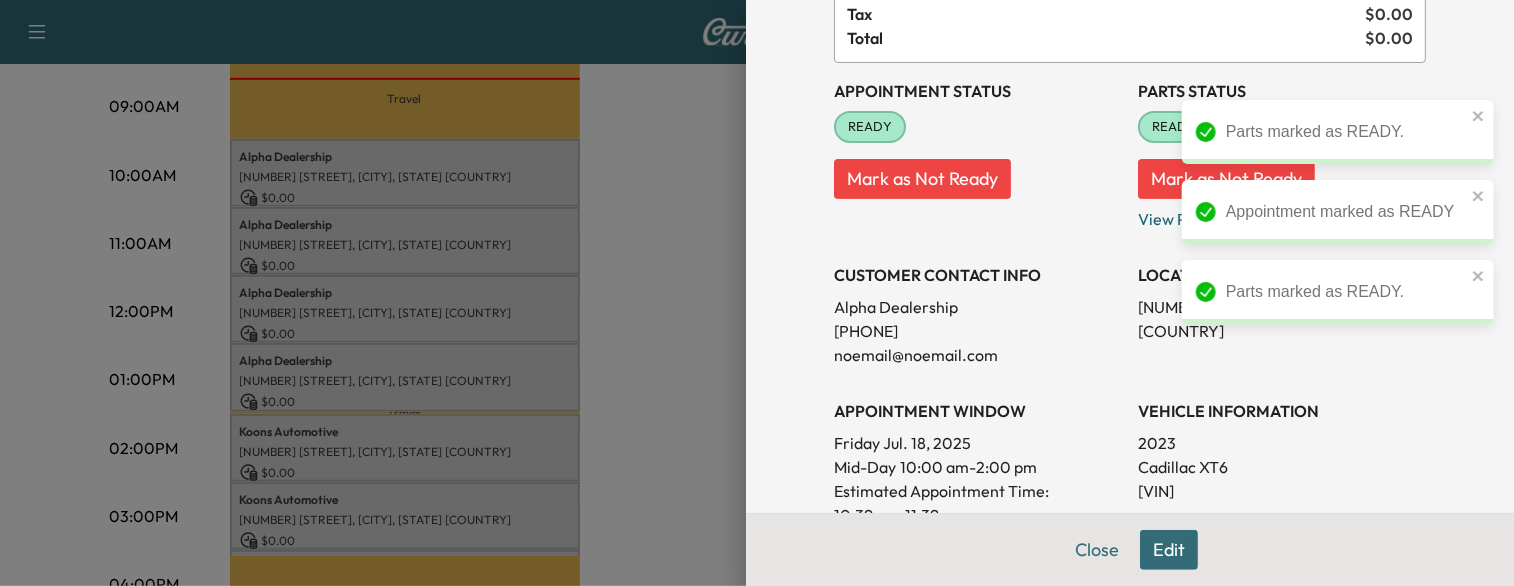 drag, startPoint x: 680, startPoint y: 259, endPoint x: 504, endPoint y: 157, distance: 203.42075 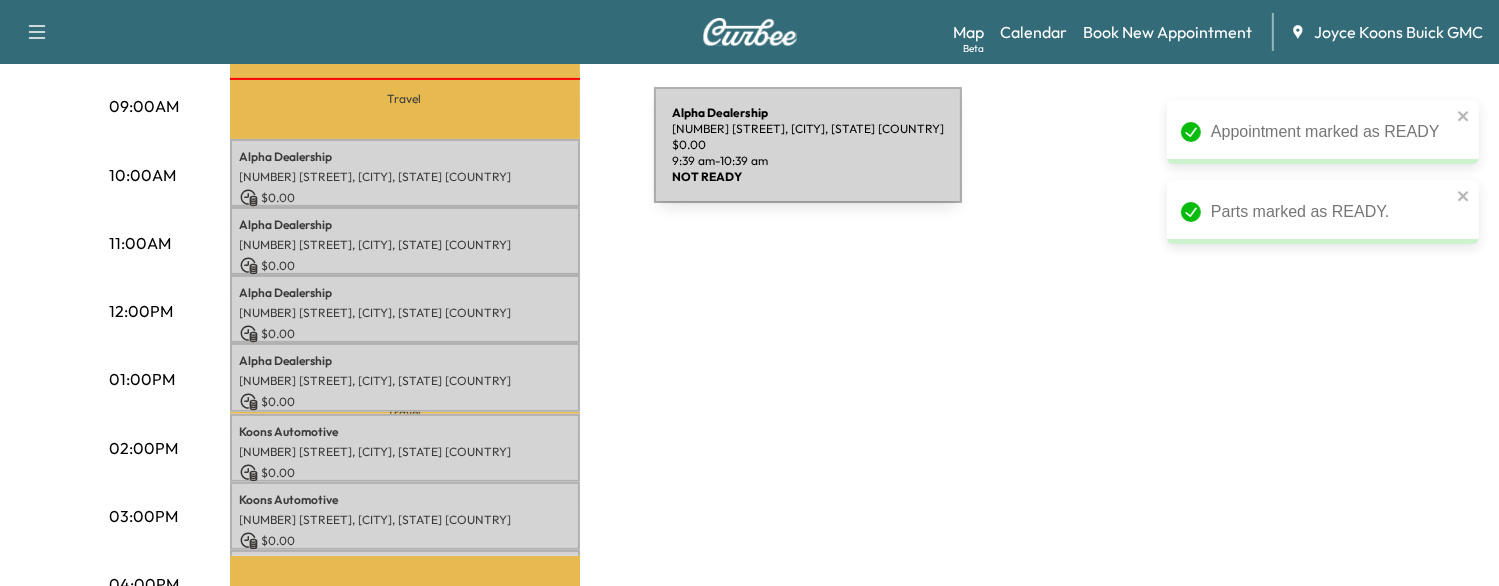 click on "[COMPANY]   Dealership" at bounding box center (405, 157) 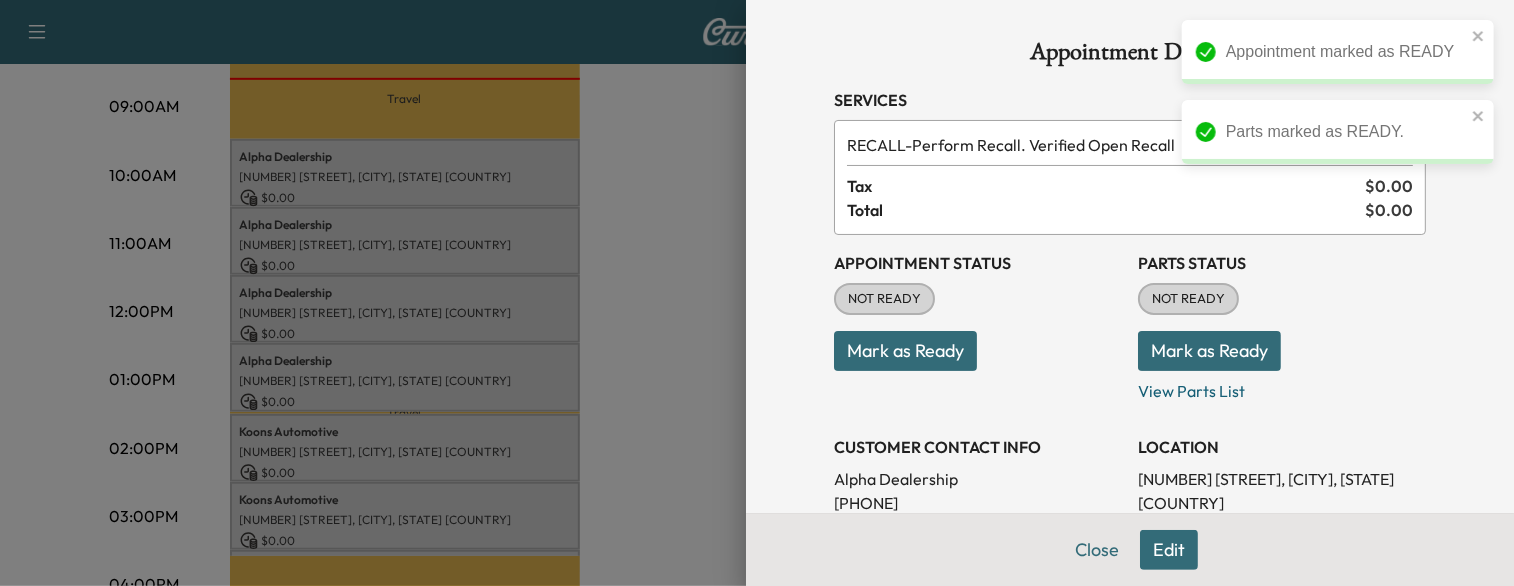 click on "Mark as Ready" at bounding box center [905, 351] 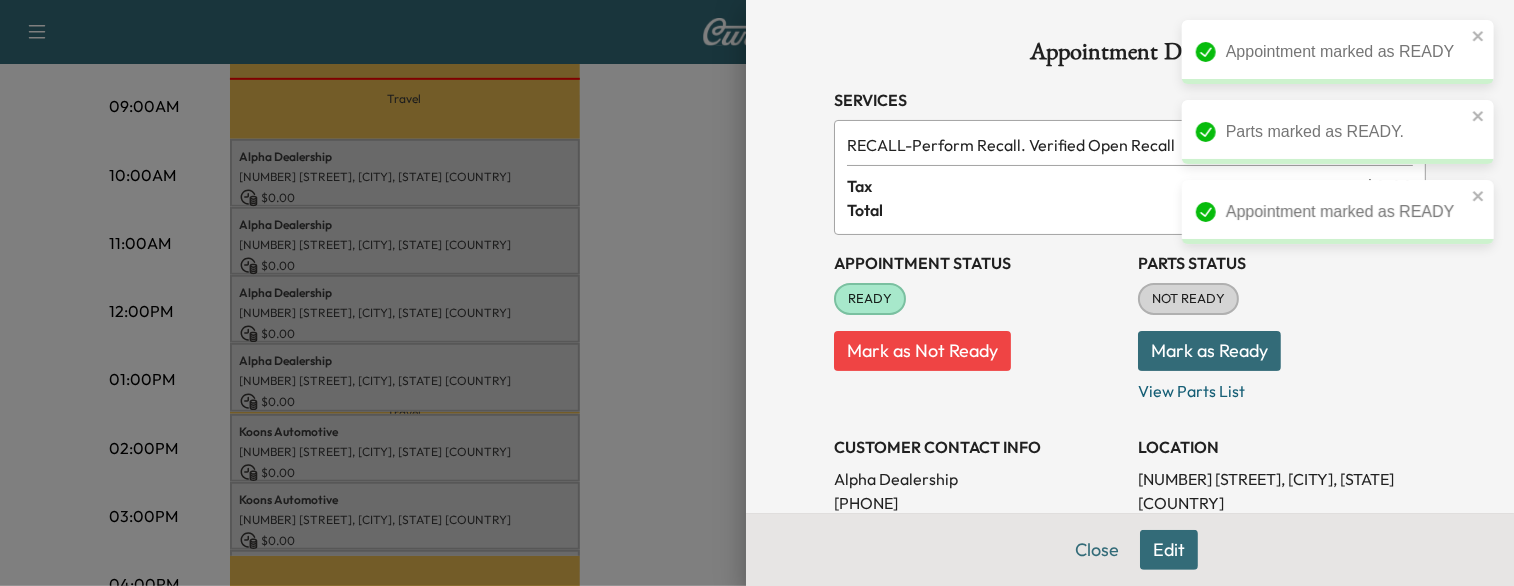 click on "Mark as Ready" at bounding box center (1209, 351) 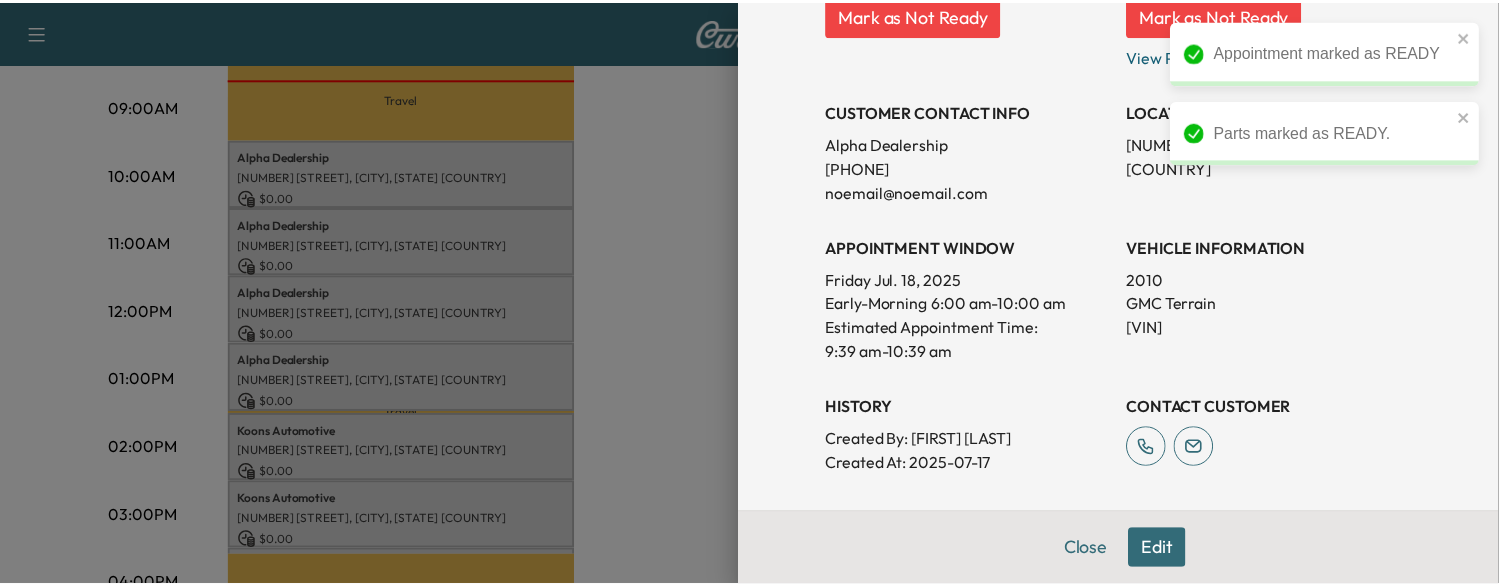 scroll, scrollTop: 336, scrollLeft: 0, axis: vertical 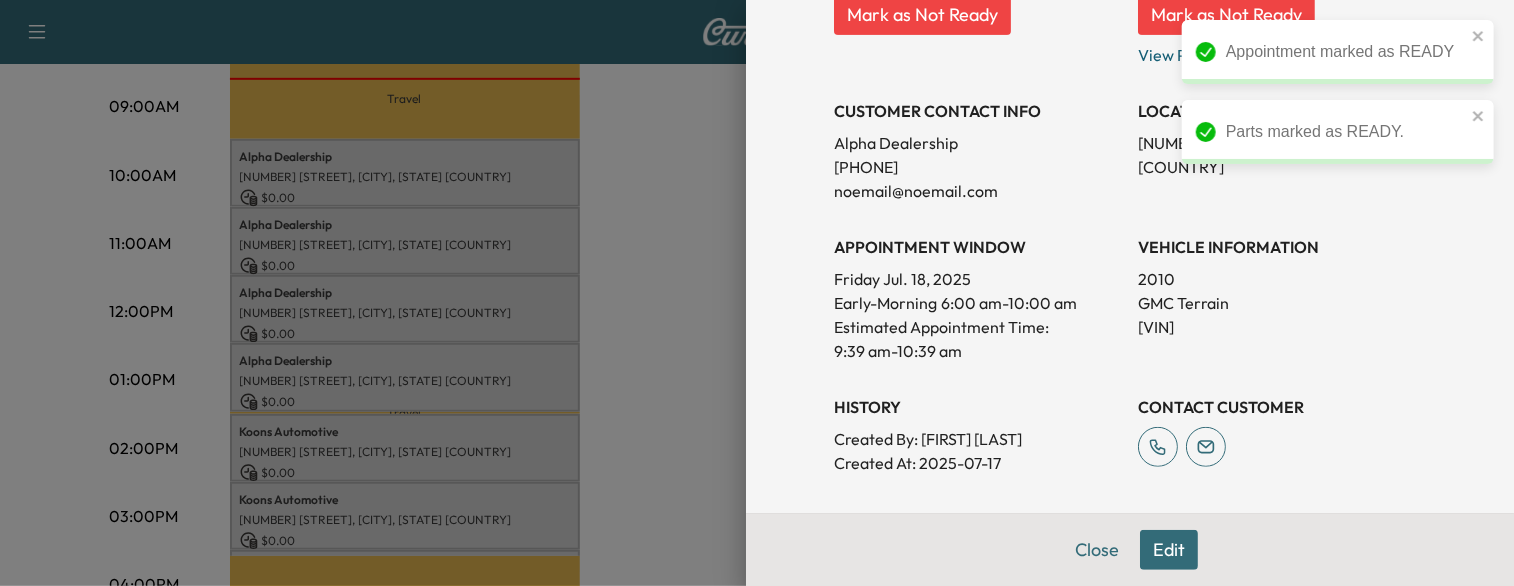 click at bounding box center (757, 293) 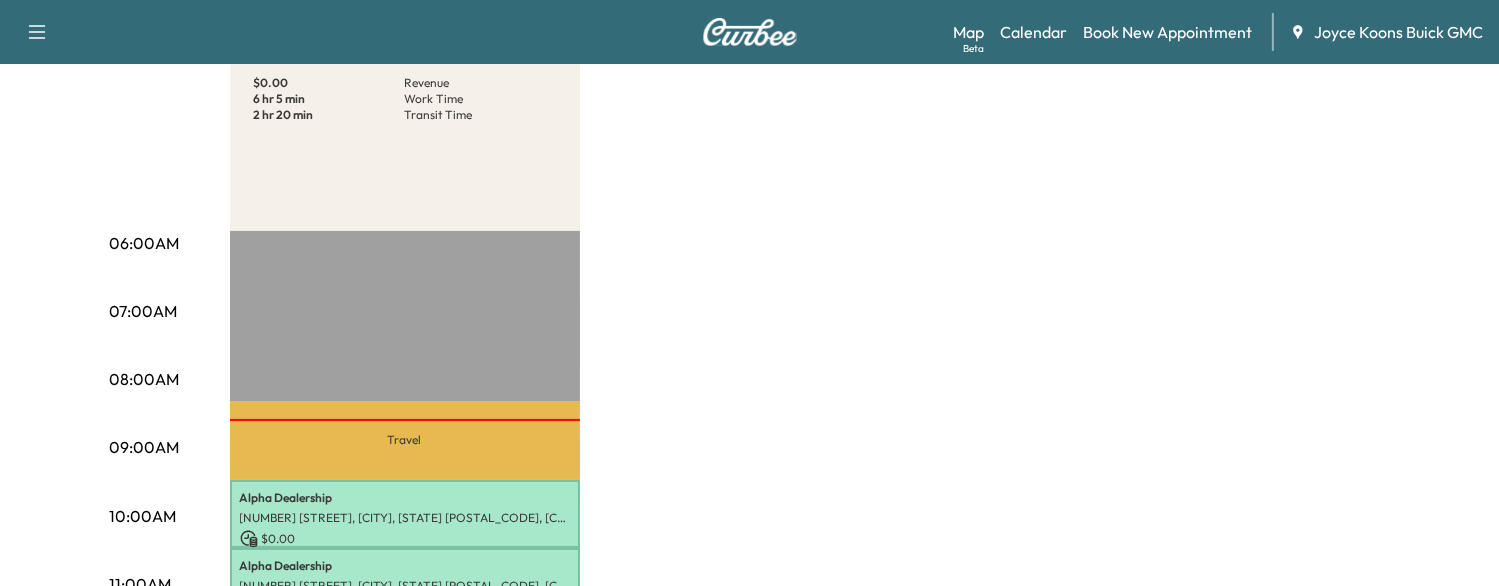 scroll, scrollTop: 236, scrollLeft: 0, axis: vertical 